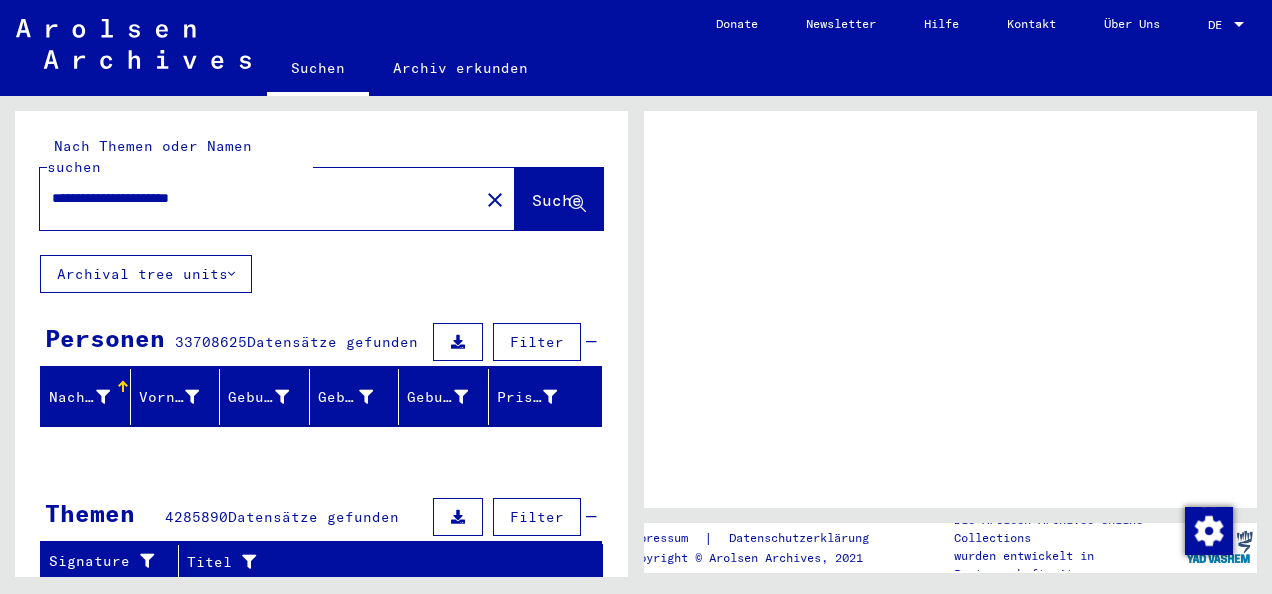 scroll, scrollTop: 0, scrollLeft: 0, axis: both 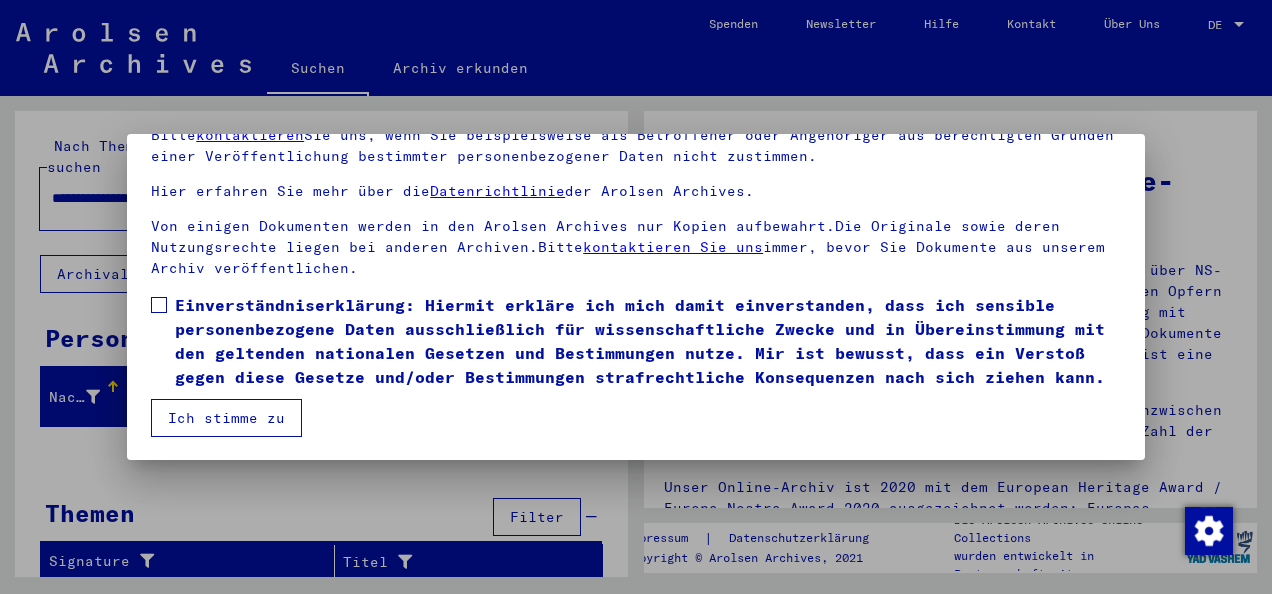 click on "Unsere  Nutzungsbedingungen  wurden durch den Internationalen Ausschuss als oberstes Leitungsgremium der Arolsen Archives festgelegt und entsprechen nicht deutschem oder anderem nationalen Archivrecht. Bitte beachten Sie, dass dieses Portal über NS - Verfolgte sensible Daten zu identifizierten oder identifizierbaren Personen enthält.Als Nutzer dieses Portals sind Sie persönlich dafür verantwortlich, dass Sie das Recht auf die Privatsphäre und sonstige Gesetze und die schutzwürdigen Belange Dritter oder Betroffener sowie allgemein anerkannte Praktiken in Bezug auf personenbezogene Daten respektieren.Die Arolsen Archives können nicht für Veröffentlichungen Dritter, die durch die Nutzung der Sammlungen erscheinen, verantwortlich gemacht werden. Bitte  kontaktieren  Sie uns, wenn Sie beispielsweise als Betroffener oder Angehöriger aus berechtigten Gründen einer Veröffentlichung bestimmter personenbezogener Daten nicht zustimmen. Hier erfahren Sie mehr über die  Datenrichtlinie  der Arolsen Archives." at bounding box center [636, 244] 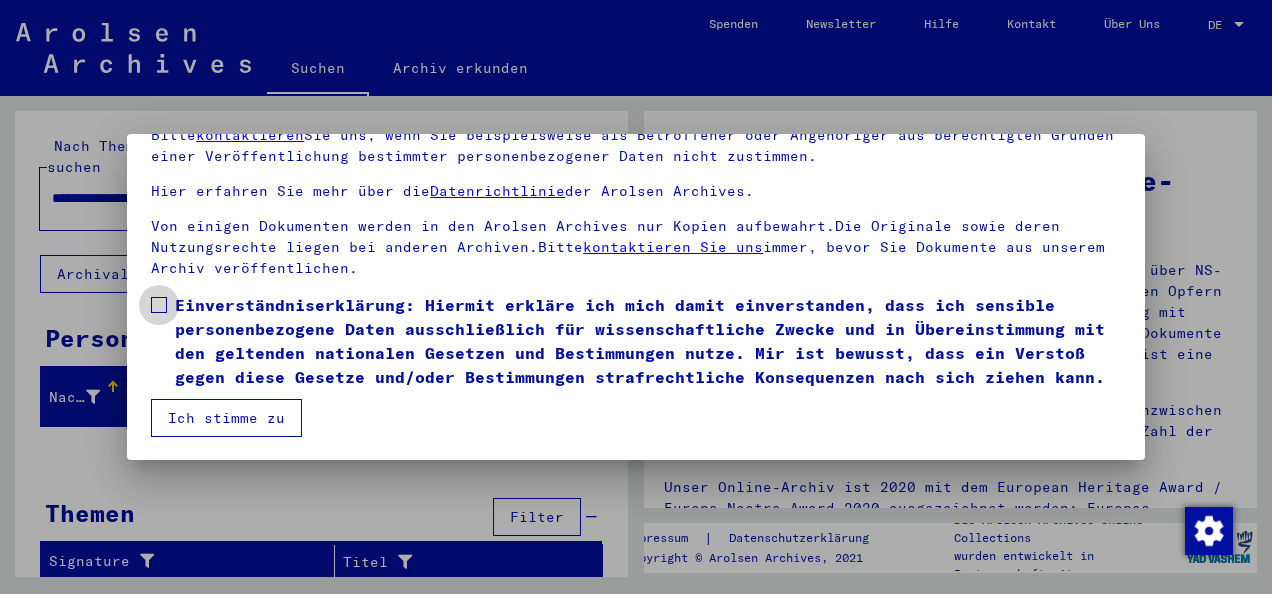 click at bounding box center [159, 305] 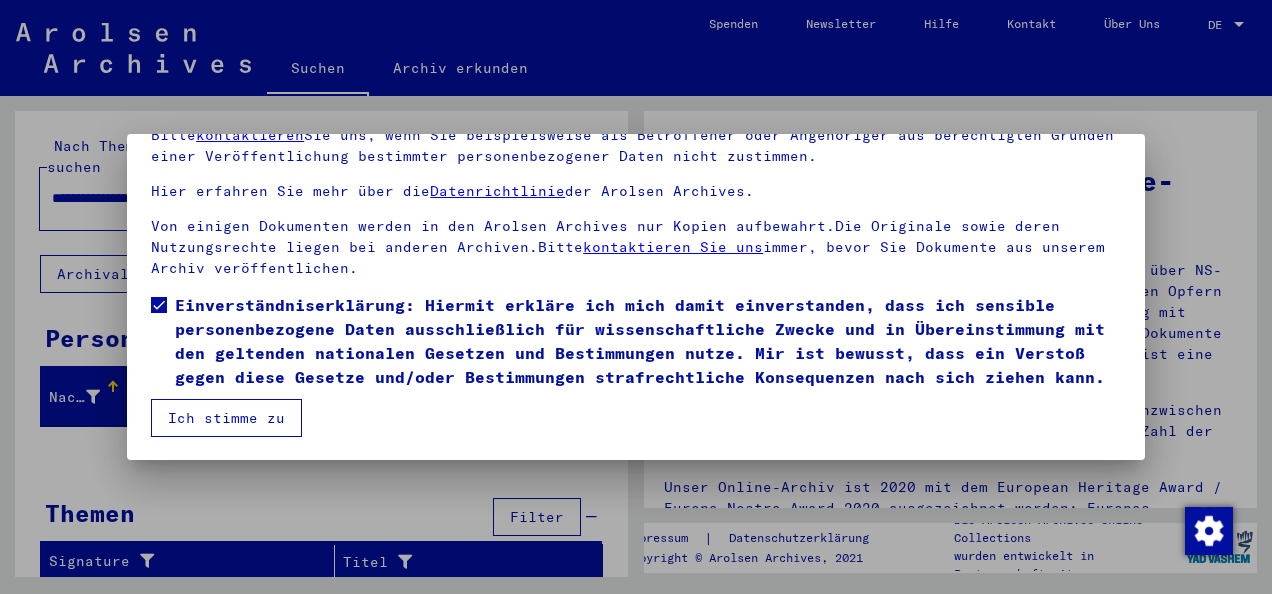 click on "Ich stimme zu" at bounding box center (226, 418) 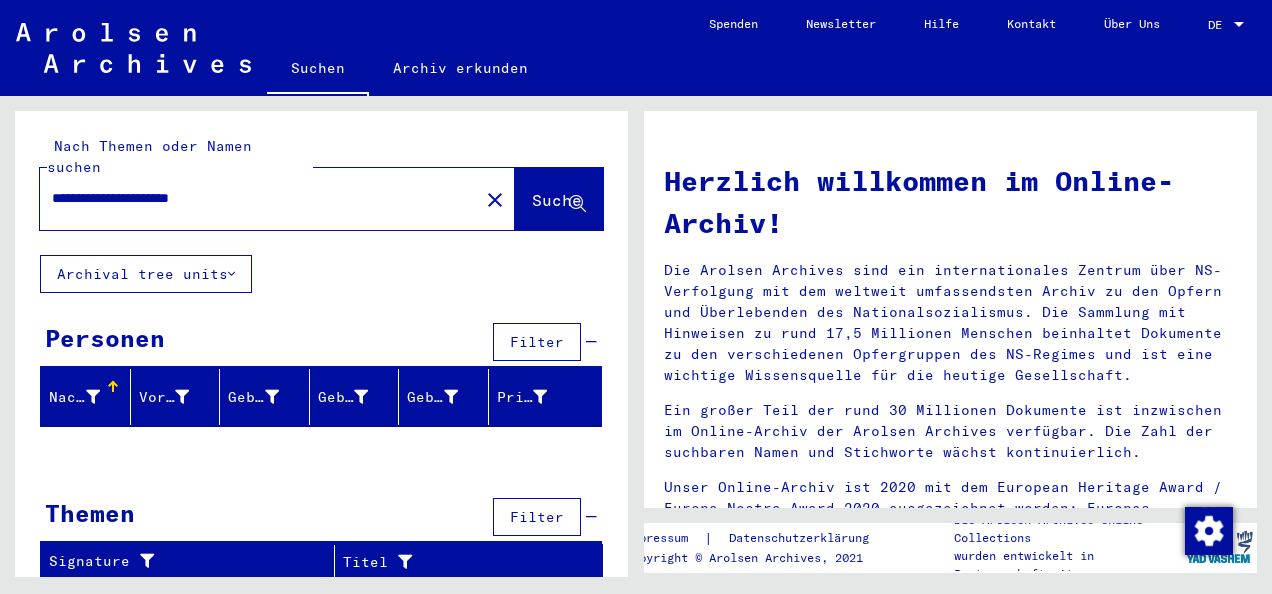 drag, startPoint x: 304, startPoint y: 178, endPoint x: 0, endPoint y: 173, distance: 304.0411 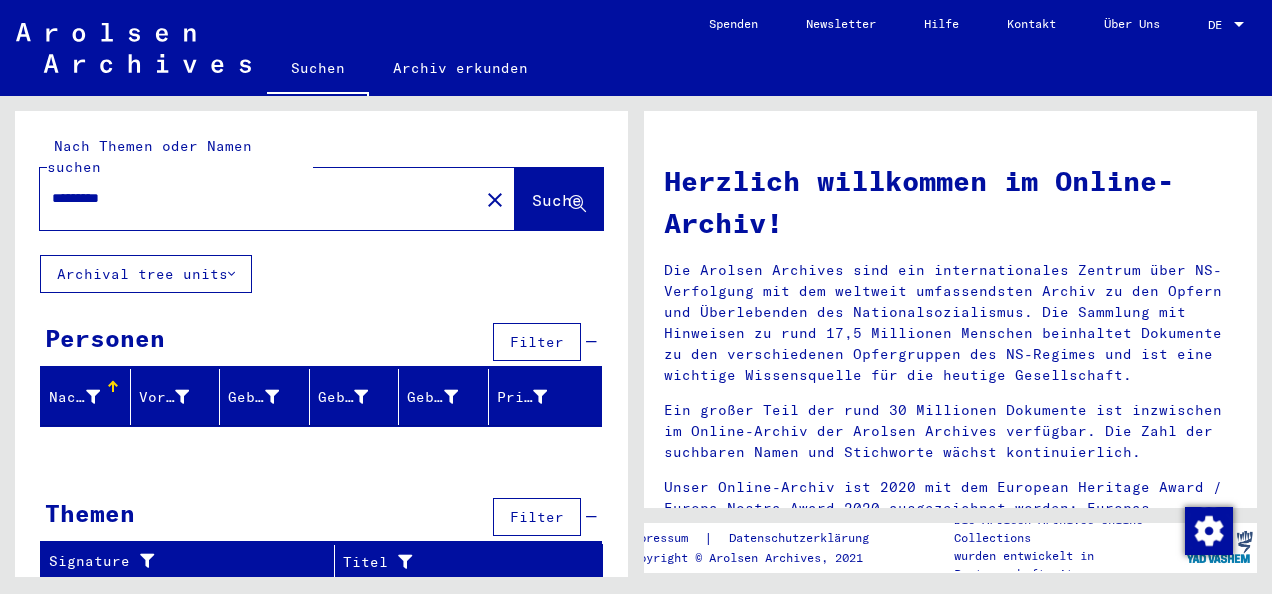 type on "*********" 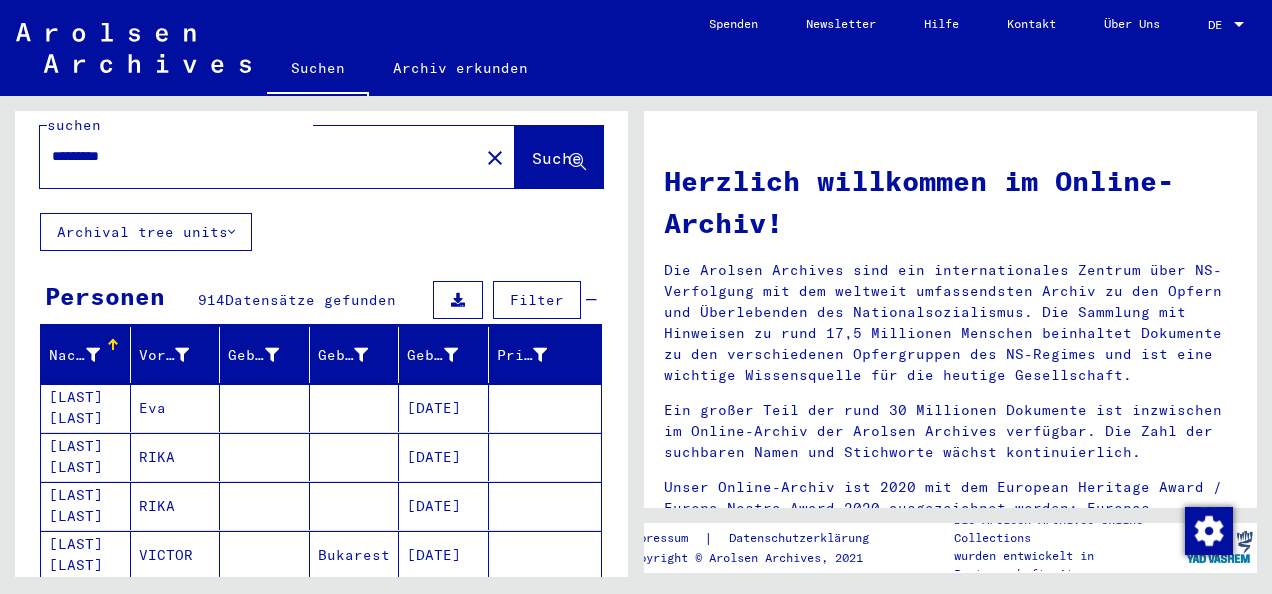 scroll, scrollTop: 0, scrollLeft: 0, axis: both 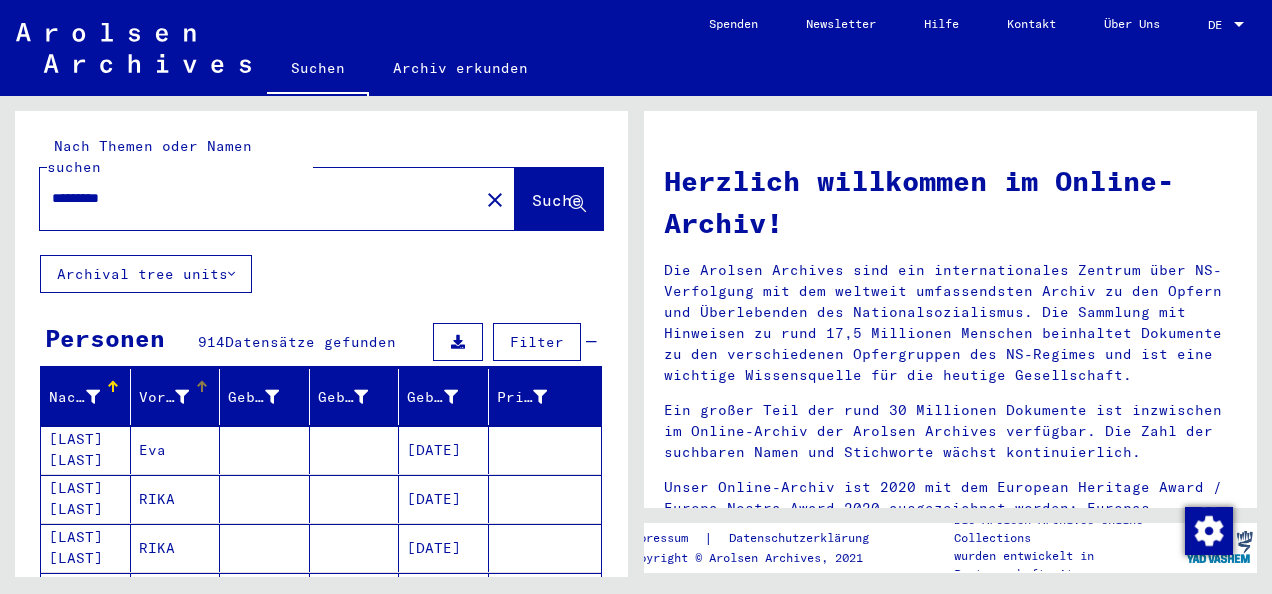click at bounding box center (182, 397) 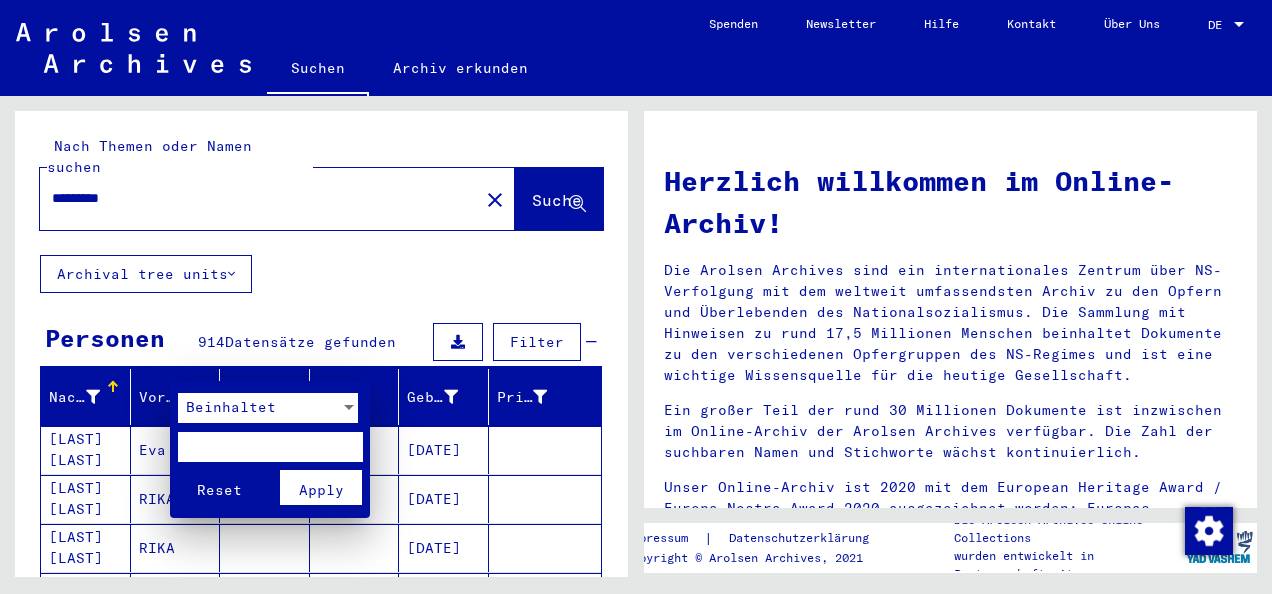 click at bounding box center [270, 447] 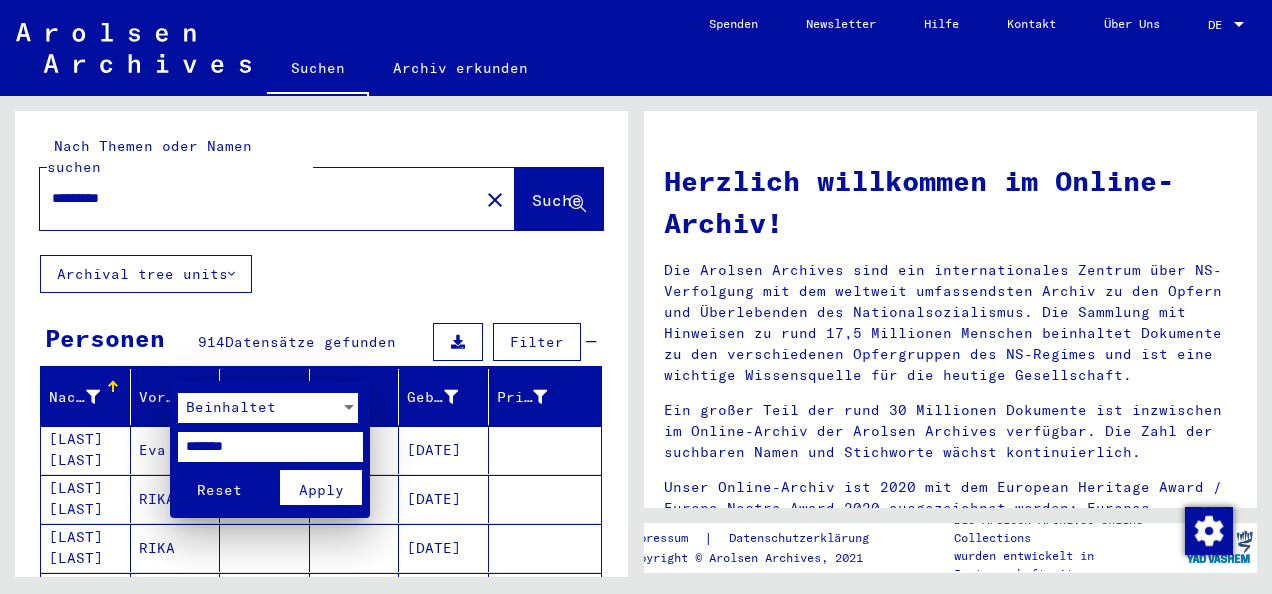 type on "*******" 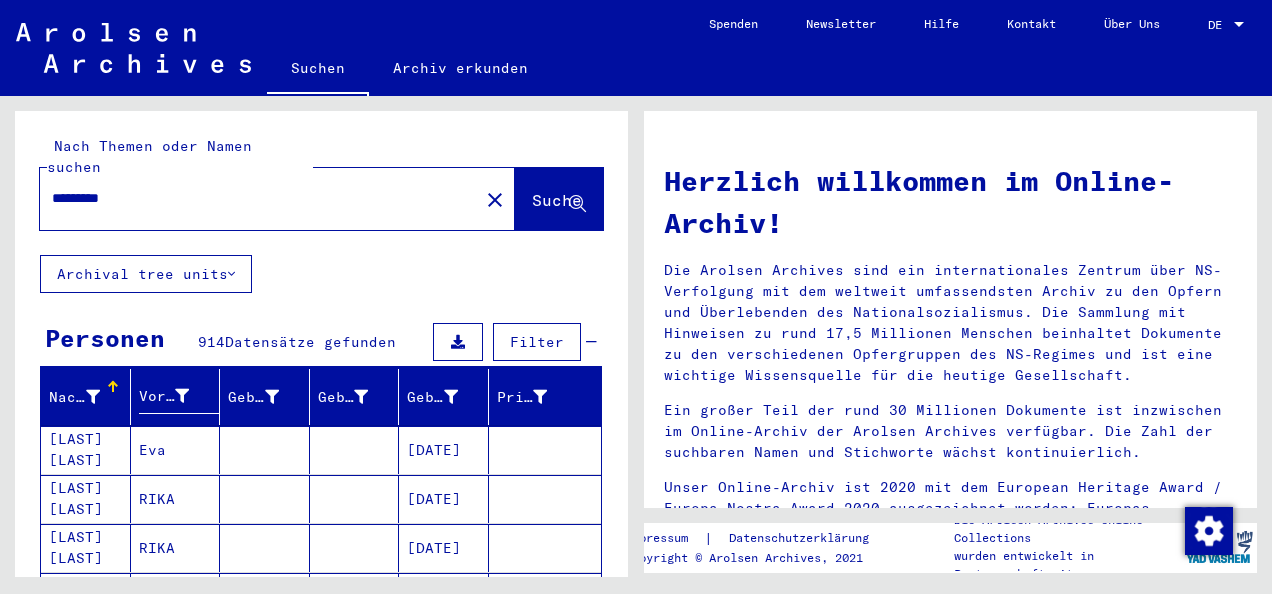 scroll, scrollTop: 100, scrollLeft: 0, axis: vertical 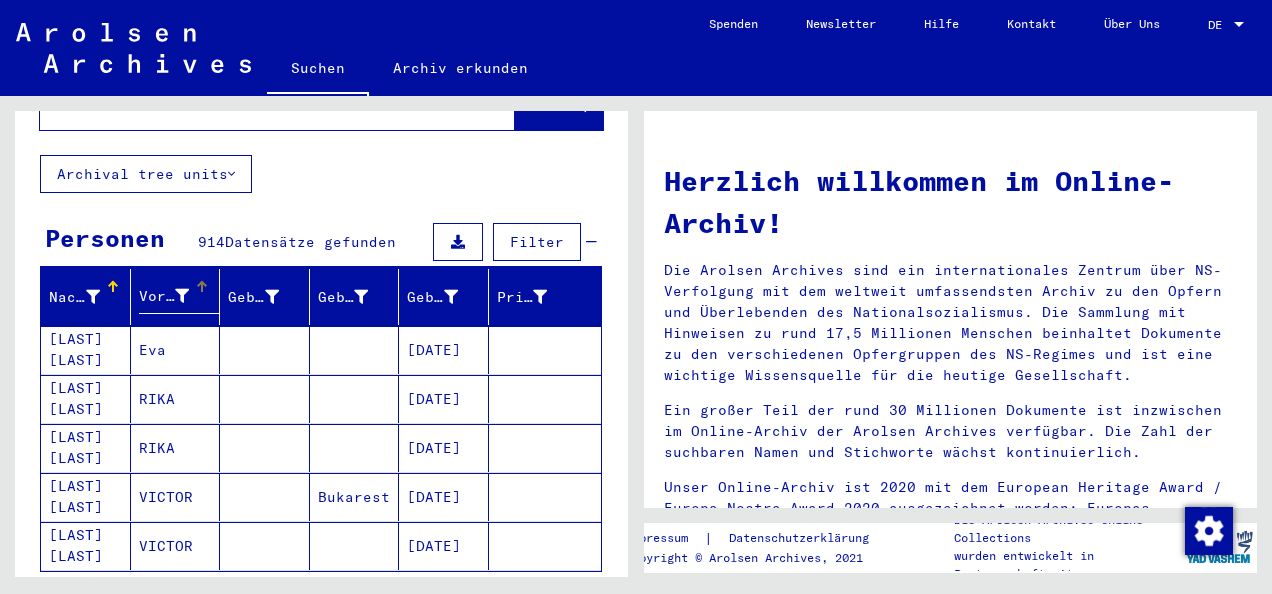 click at bounding box center (182, 296) 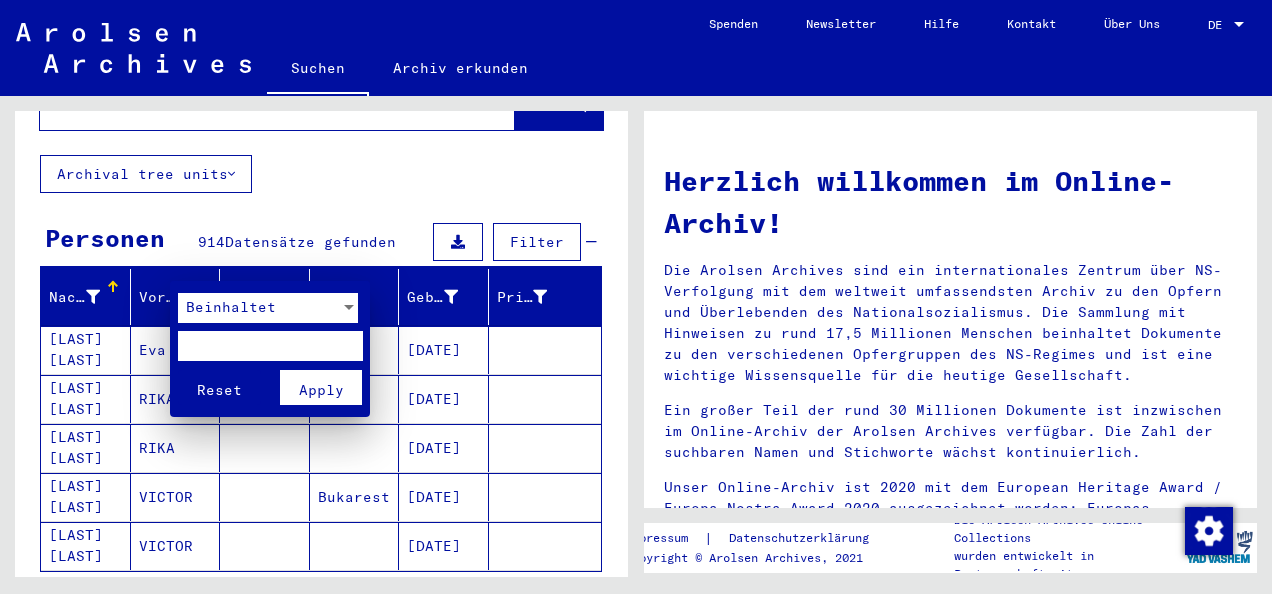 click on "Suchen   Archiv erkunden  Spenden Newsletter Hilfe Kontakt Über Uns  Suchen   Archiv erkunden   Detailfragen/-infos zu den Dokumenten? Stelle hier einen kostenlosen Antrag.  Spenden Newsletter Hilfe Kontakt Über Uns DE DE Nach Themen oder Namen suchen ********* close  Suche     Archival tree units  Personen 914  Datensätze gefunden  Filter   Nachname   Vorname   Geburtsname   Geburt‏   Geburtsdatum   Prisoner #   [LAST] [LAST]   [FIRST]         [DATE]      [LAST] [LAST]   [FIRST]         [DATE]      [LAST] [LAST]   [FIRST]      Bukarest   [DATE]      [LAST] [LAST]   [FIRST]         [DATE]     Alle Ergebnisse anzeigen  Signature Nachname Vorname Geburtsname Geburt‏ Geburtsdatum Prisoner # Vater (Adoptivvater) Mutter (Adoptivmutter) Religion Nationalität Beruf Haftstätte Sterbedatum Letzter Wohnort Letzter Wohnort (Land) Haftstätte Letzter Wohnort (Provinz) Letzter Wohnort (Ort) [FIRST] [LAST] [FIRST] [DATE]" at bounding box center [636, 297] 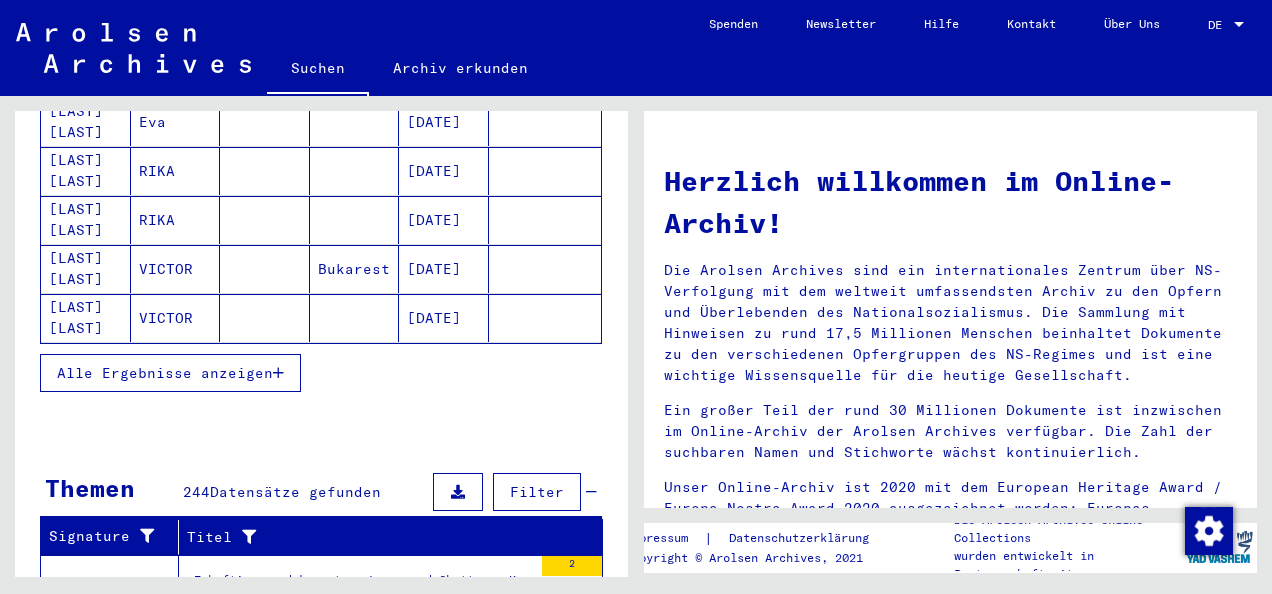 scroll, scrollTop: 300, scrollLeft: 0, axis: vertical 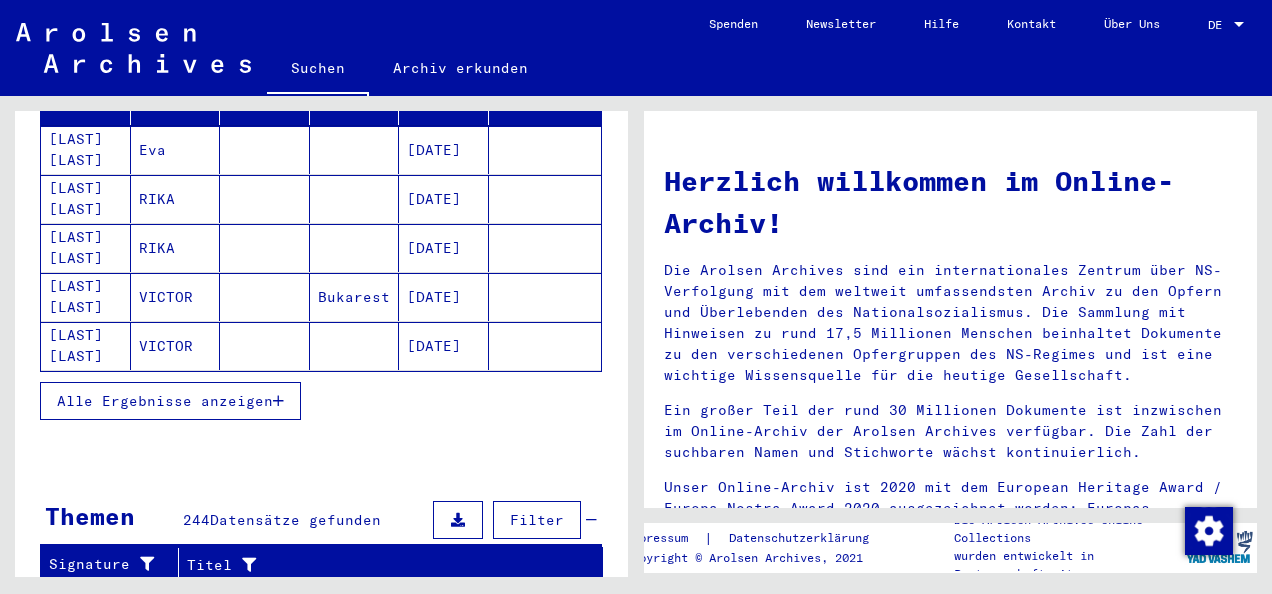 click on "Alle Ergebnisse anzeigen" at bounding box center (165, 401) 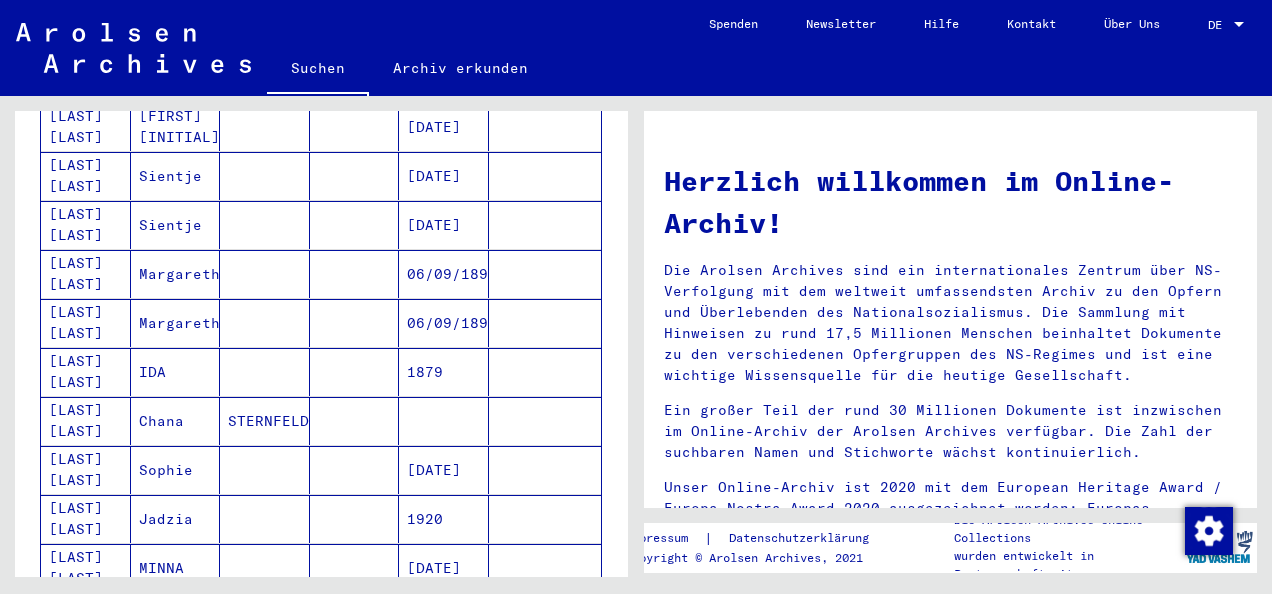 scroll, scrollTop: 1100, scrollLeft: 0, axis: vertical 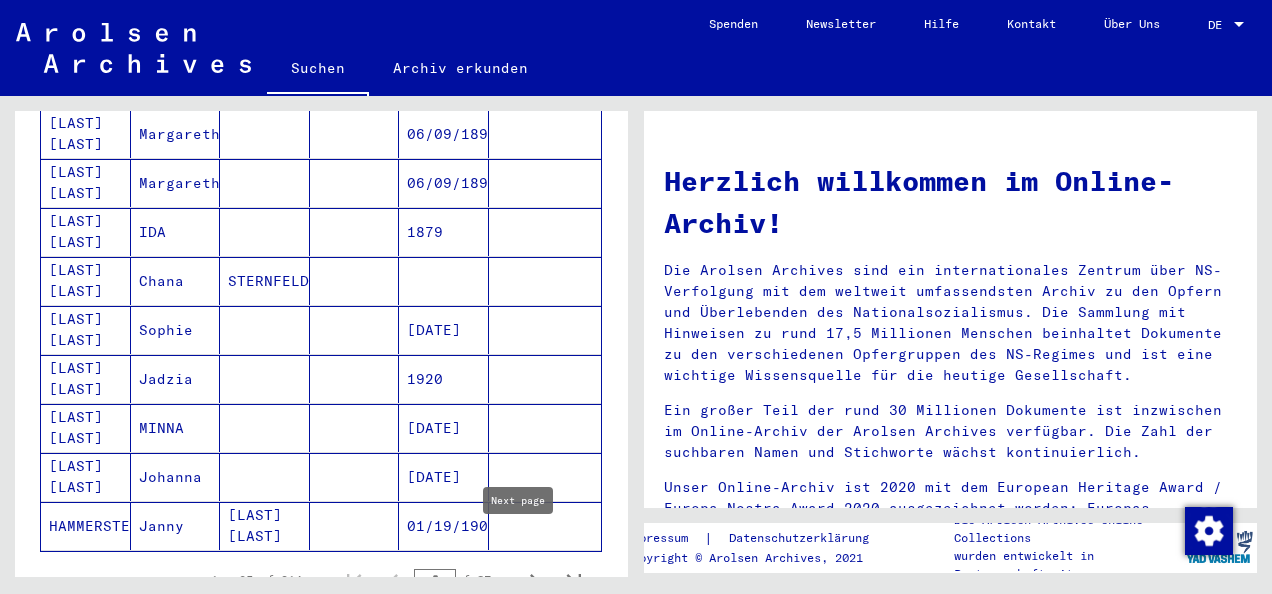 click 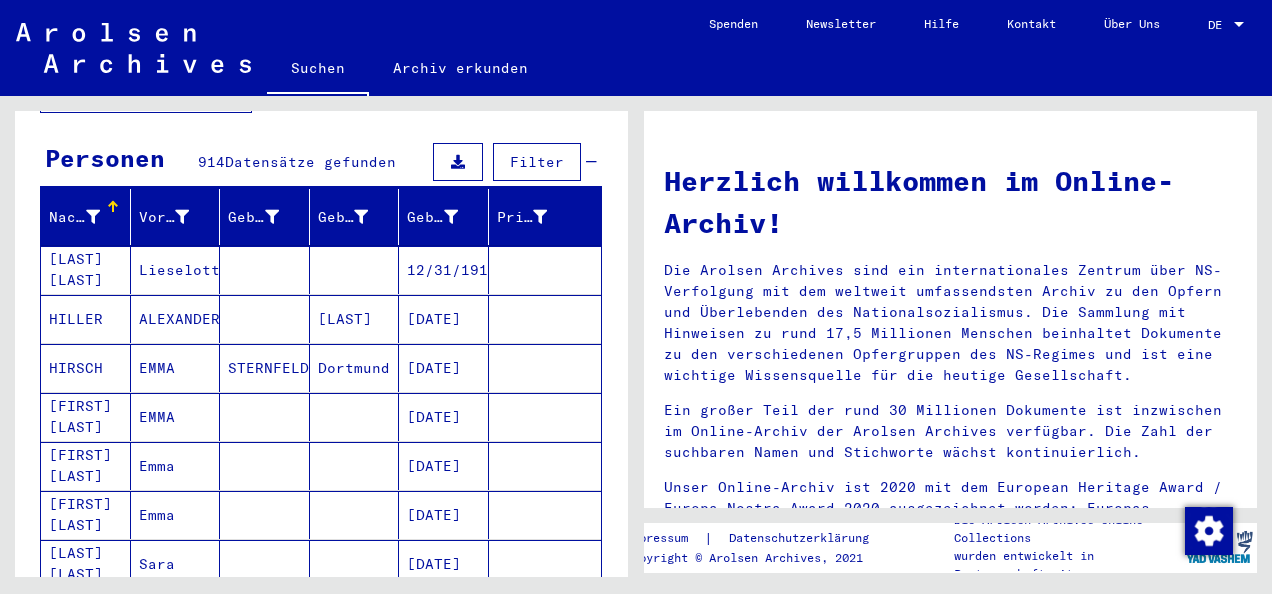 scroll, scrollTop: 0, scrollLeft: 0, axis: both 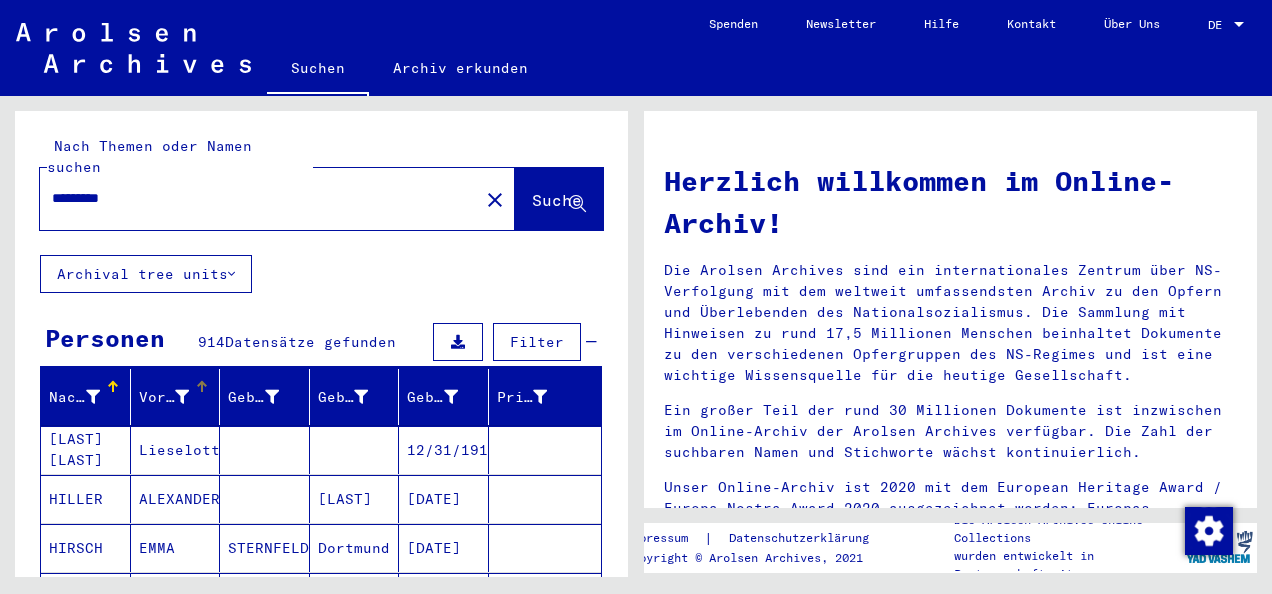 click at bounding box center (182, 397) 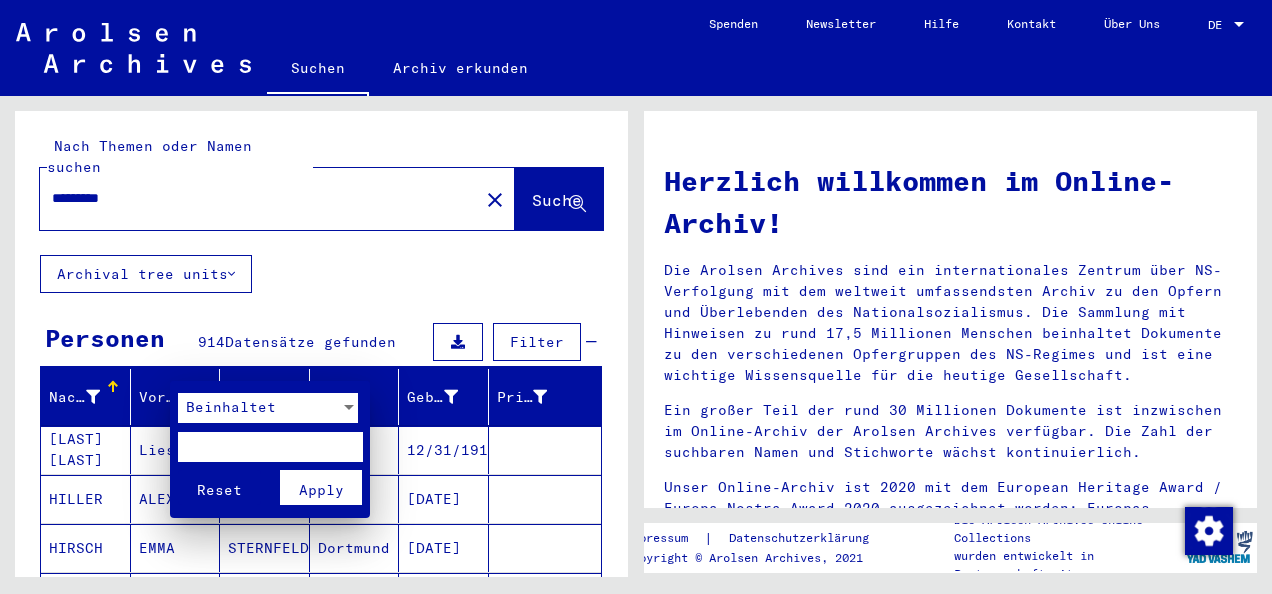 click at bounding box center (270, 447) 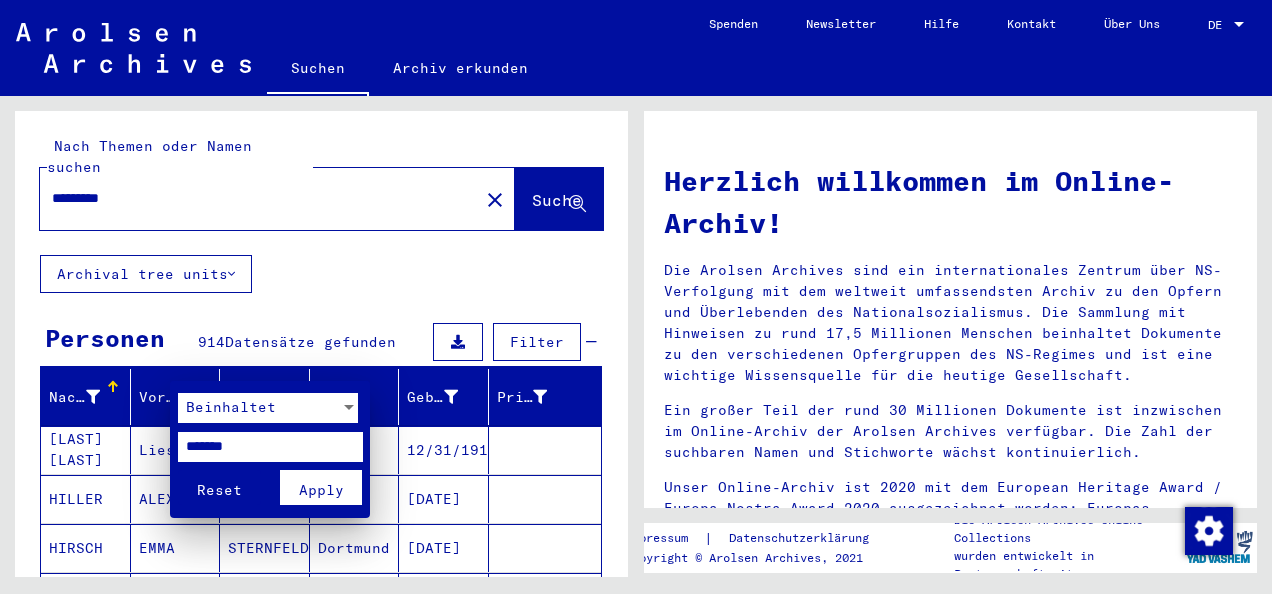 type on "*******" 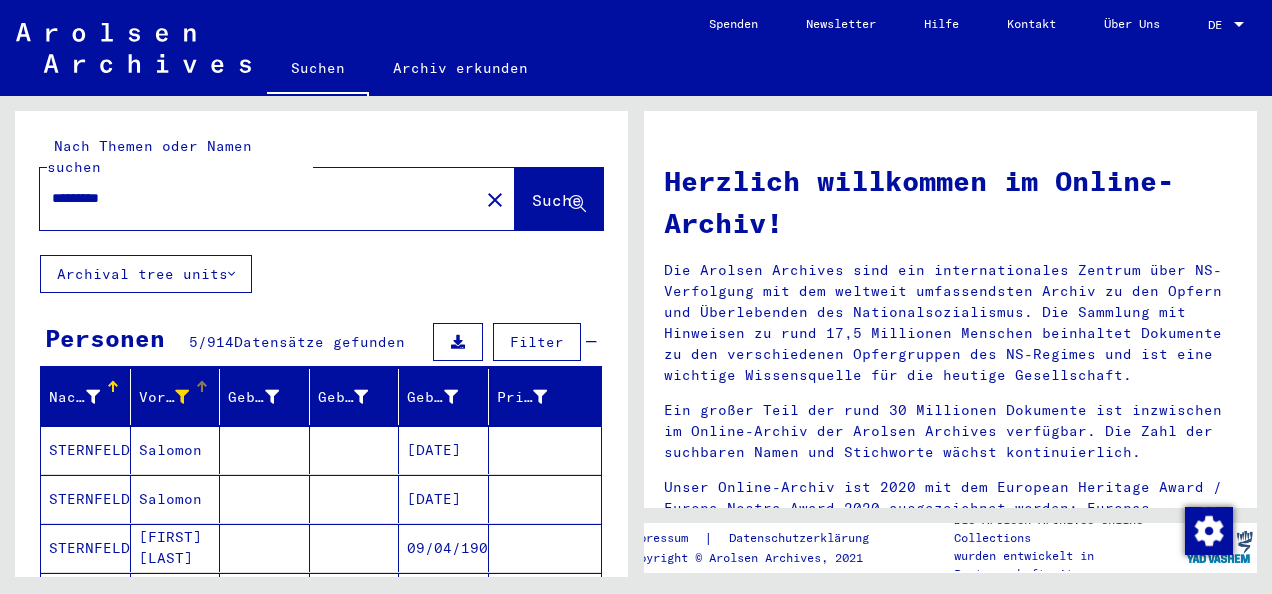 scroll, scrollTop: 100, scrollLeft: 0, axis: vertical 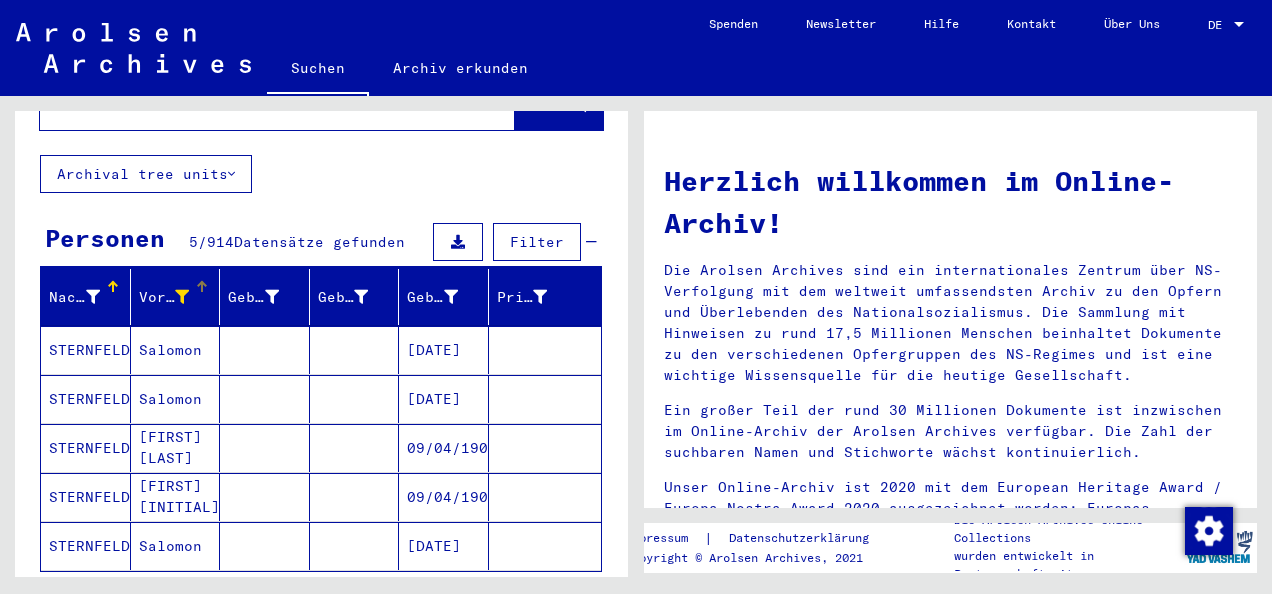 click on "STERNFELD" at bounding box center (86, 399) 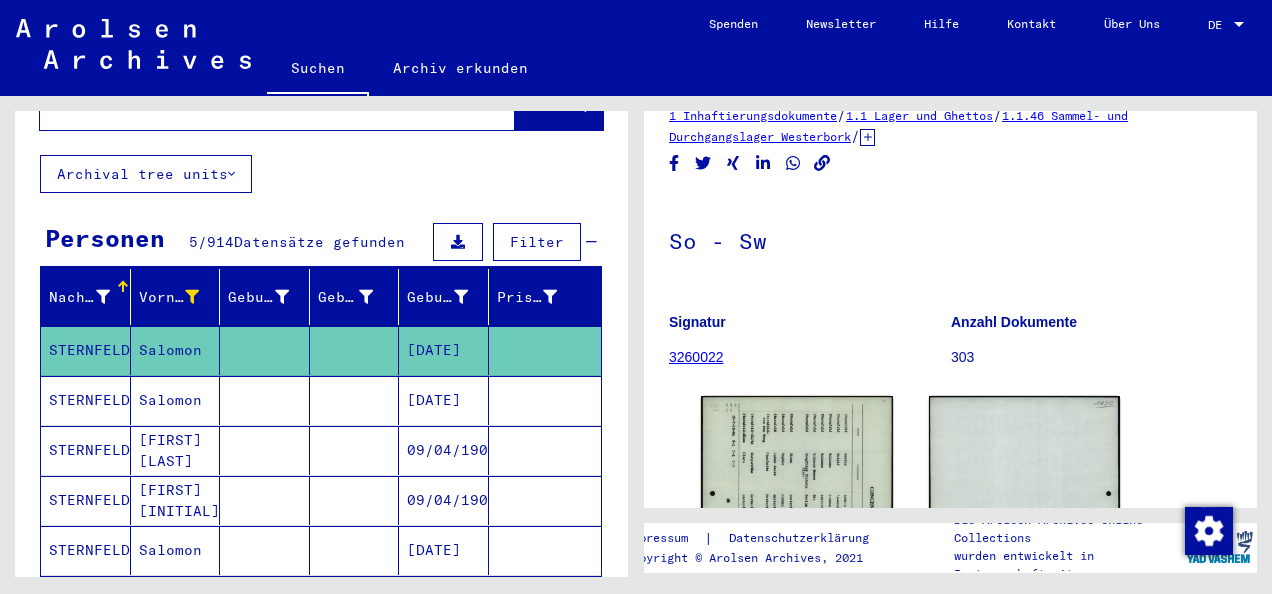 scroll, scrollTop: 0, scrollLeft: 0, axis: both 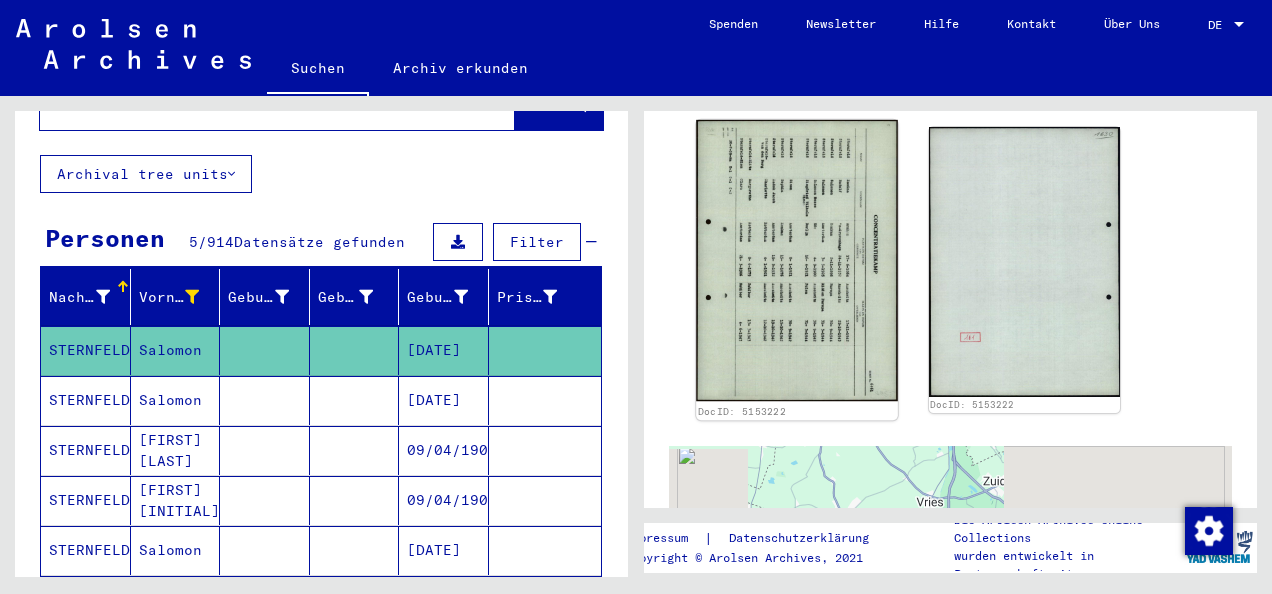 click 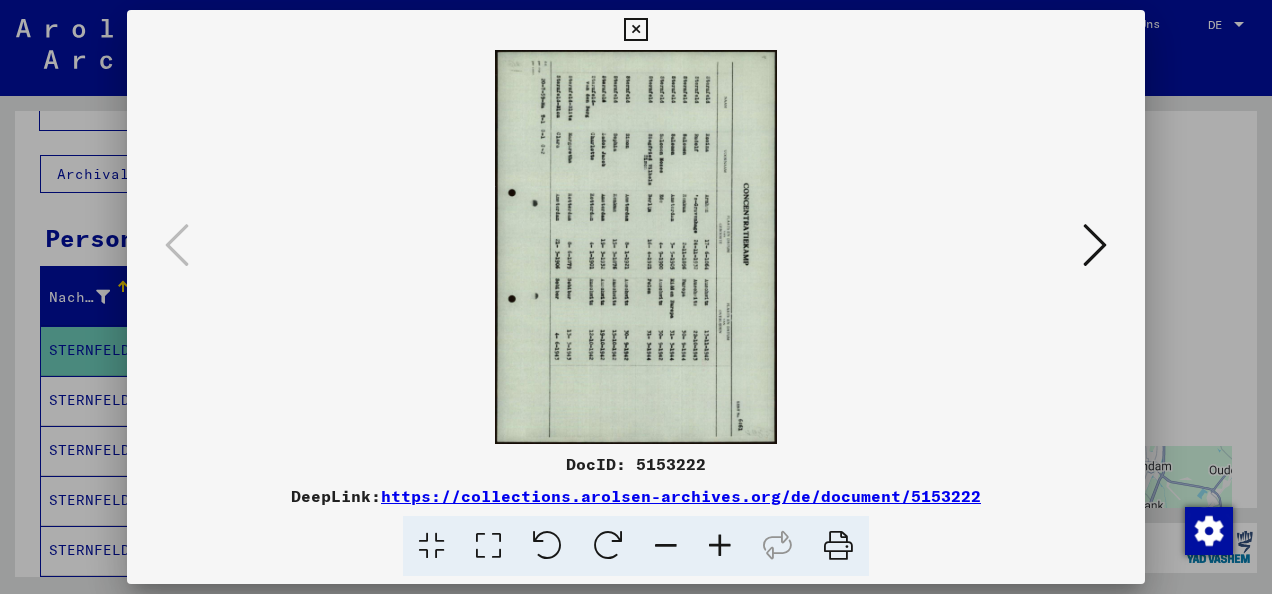 drag, startPoint x: 624, startPoint y: 197, endPoint x: 489, endPoint y: 252, distance: 145.7738 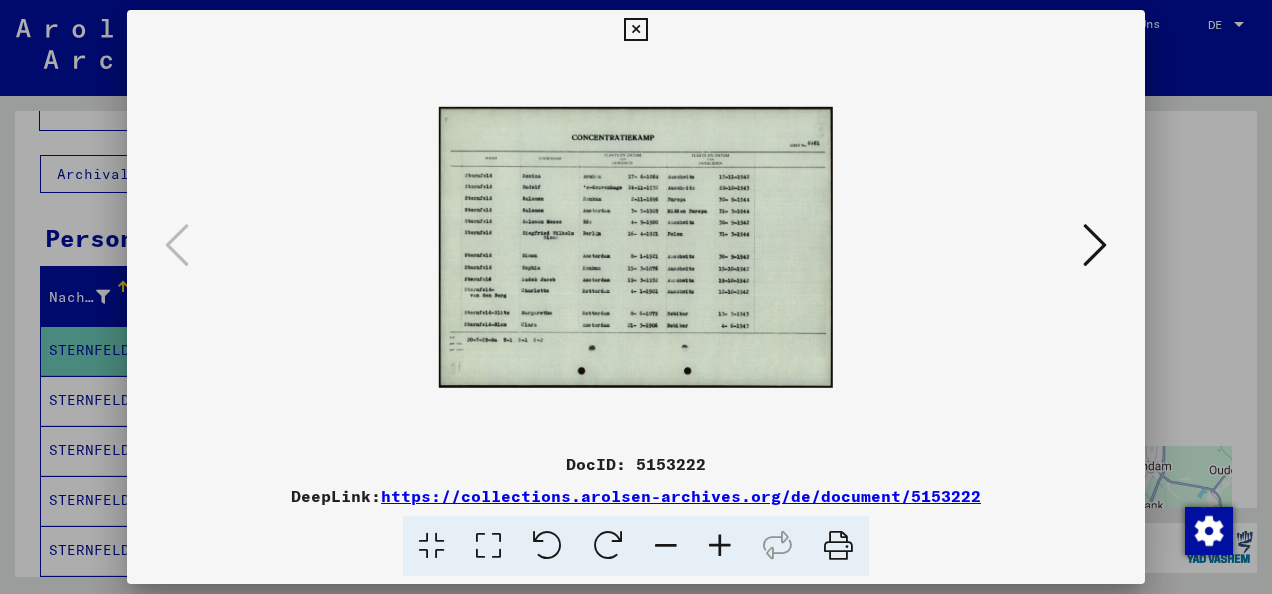 click at bounding box center [720, 546] 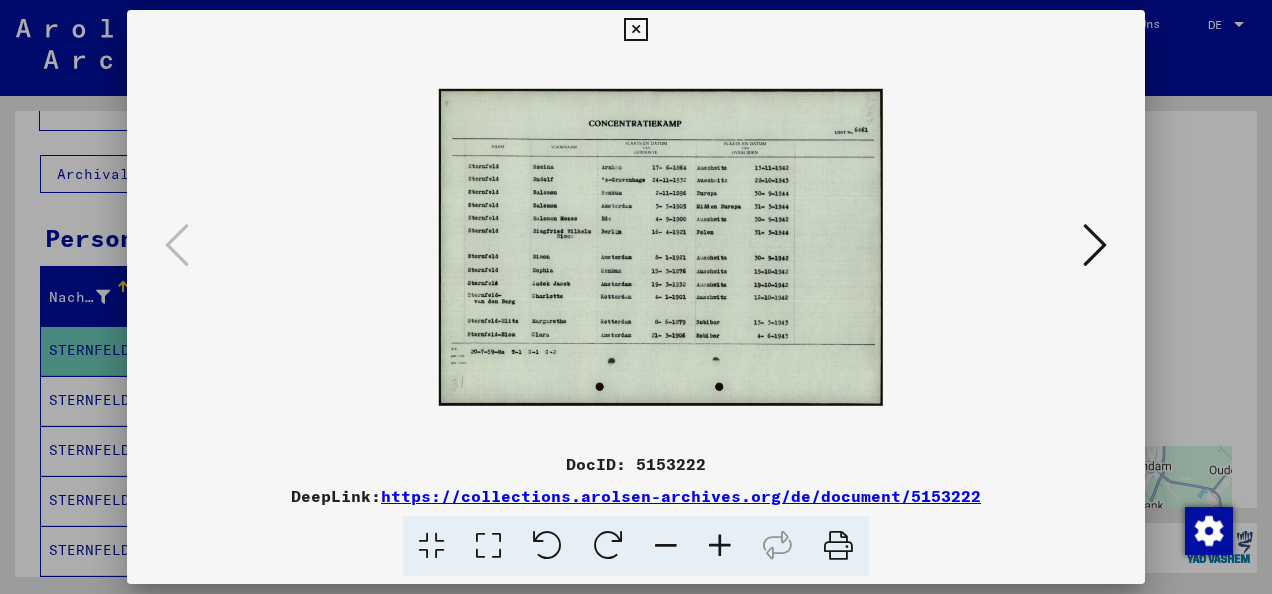 click at bounding box center [720, 546] 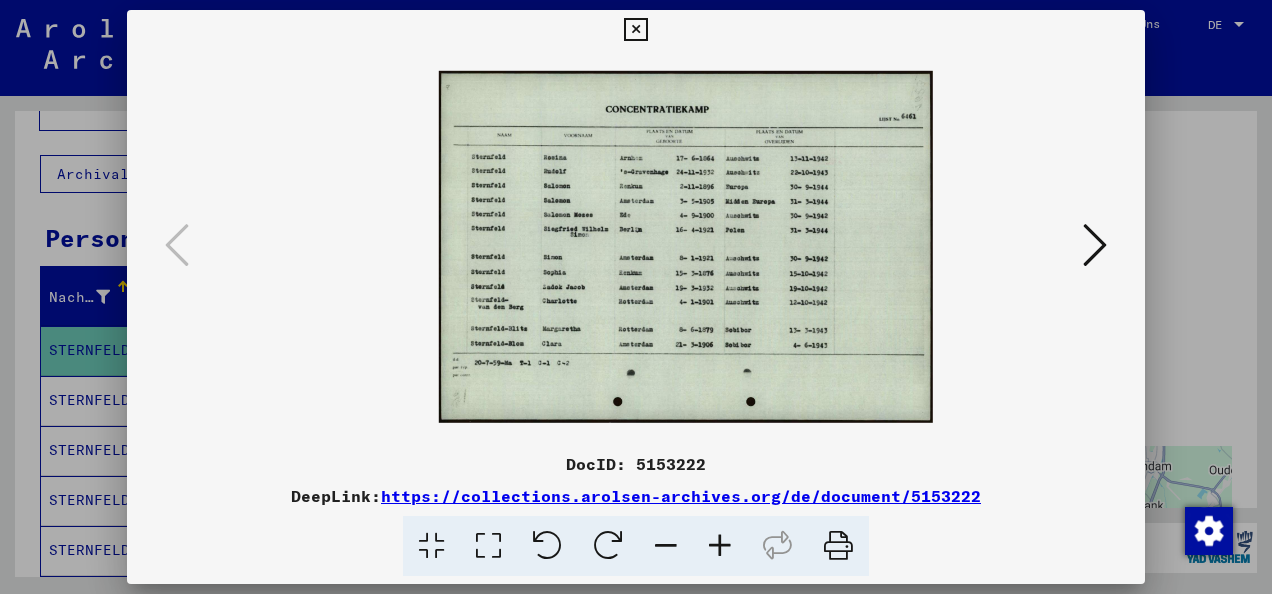 click at bounding box center (720, 546) 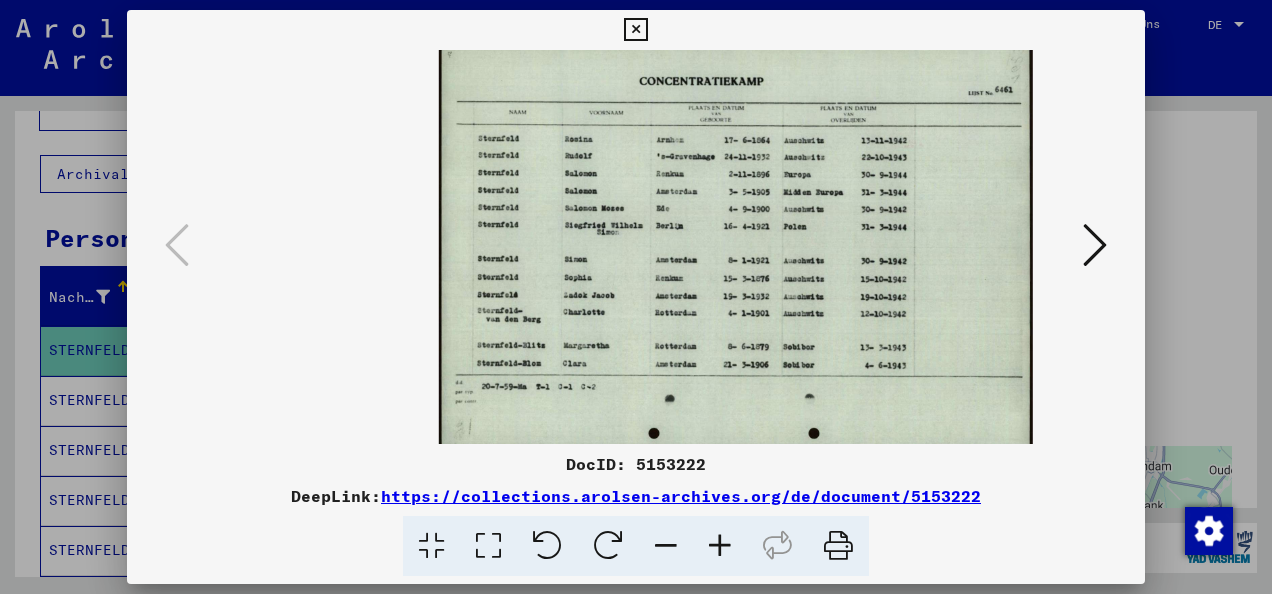 click at bounding box center [720, 546] 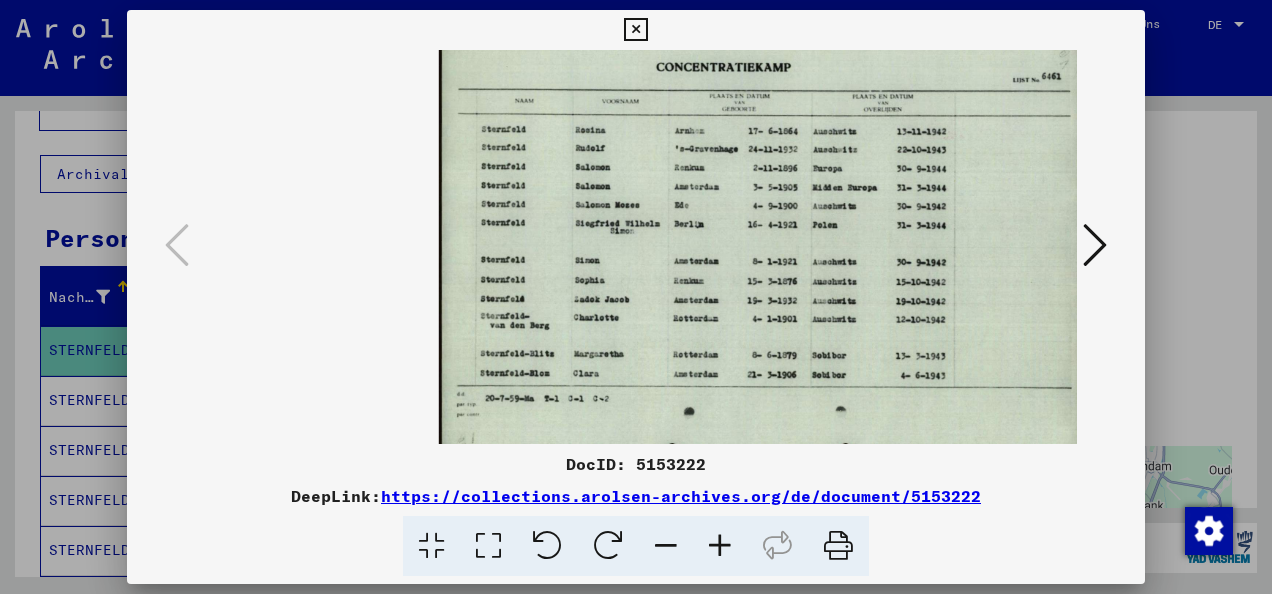 click at bounding box center (720, 546) 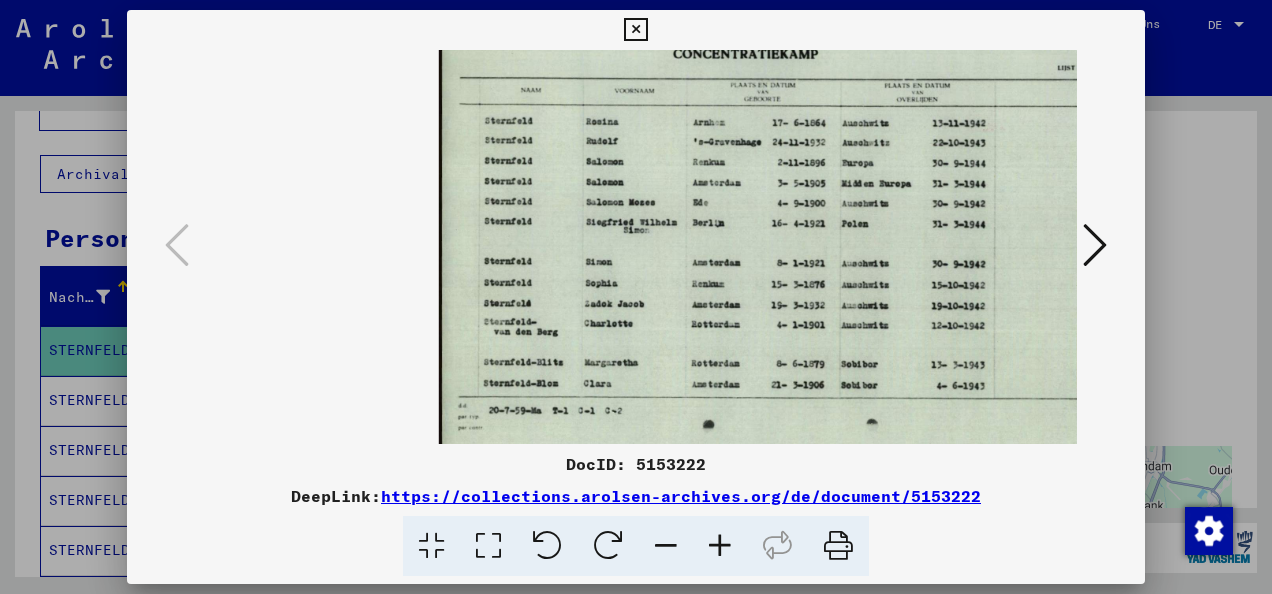 click at bounding box center (1095, 245) 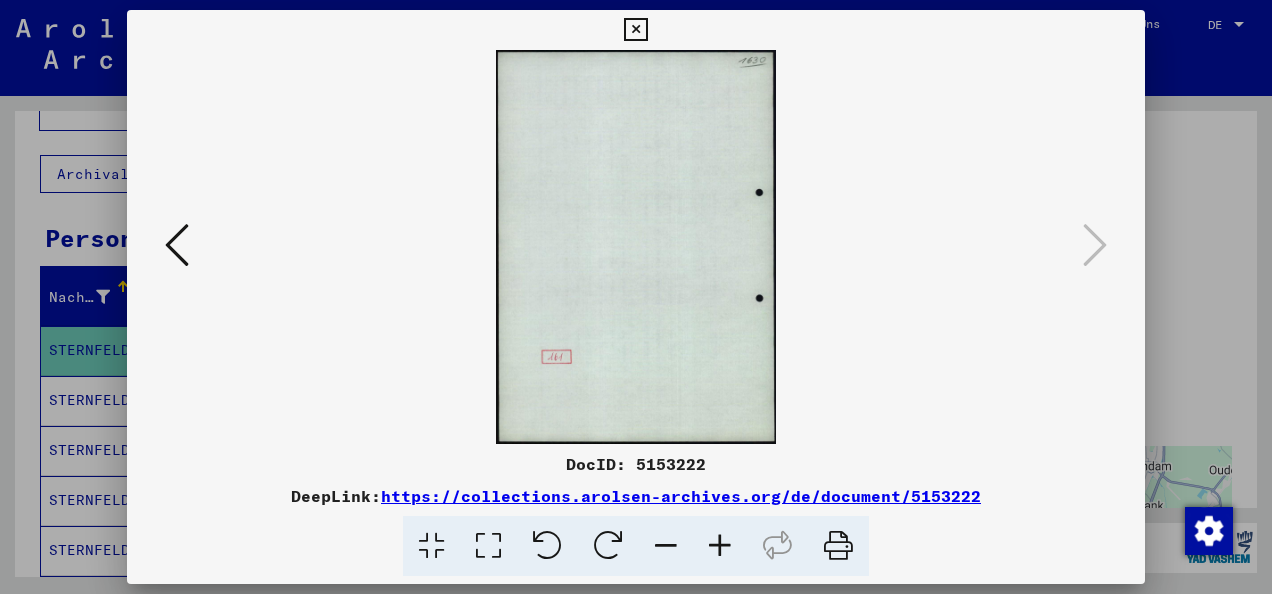 click at bounding box center [635, 30] 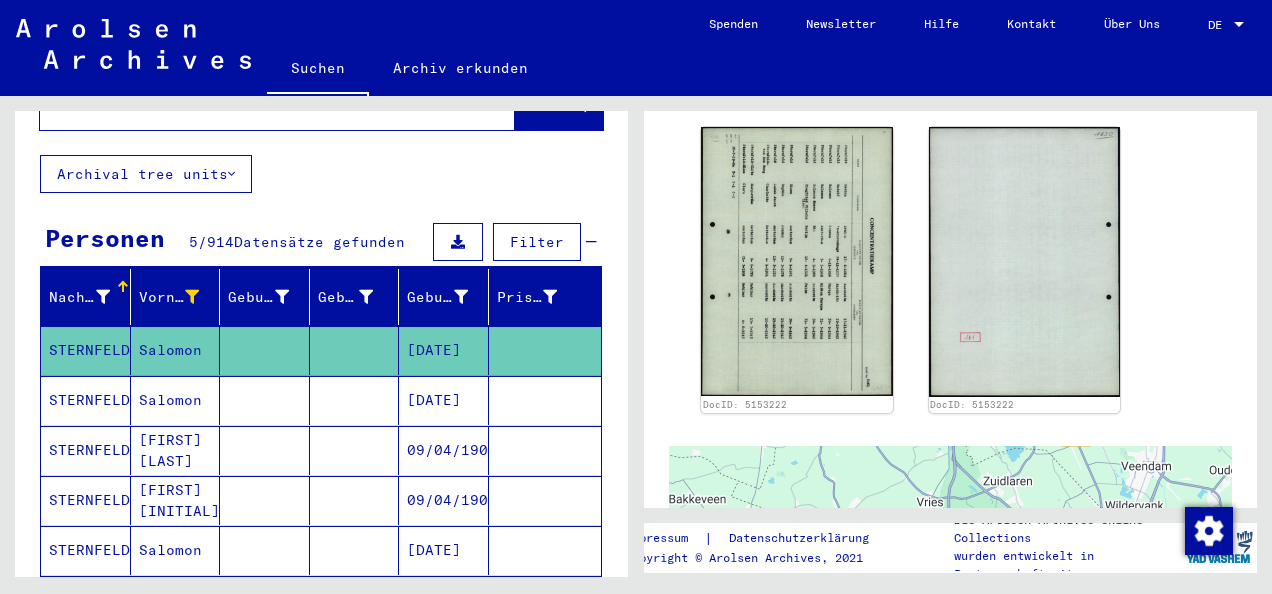 click on "[DATE]" at bounding box center (444, 450) 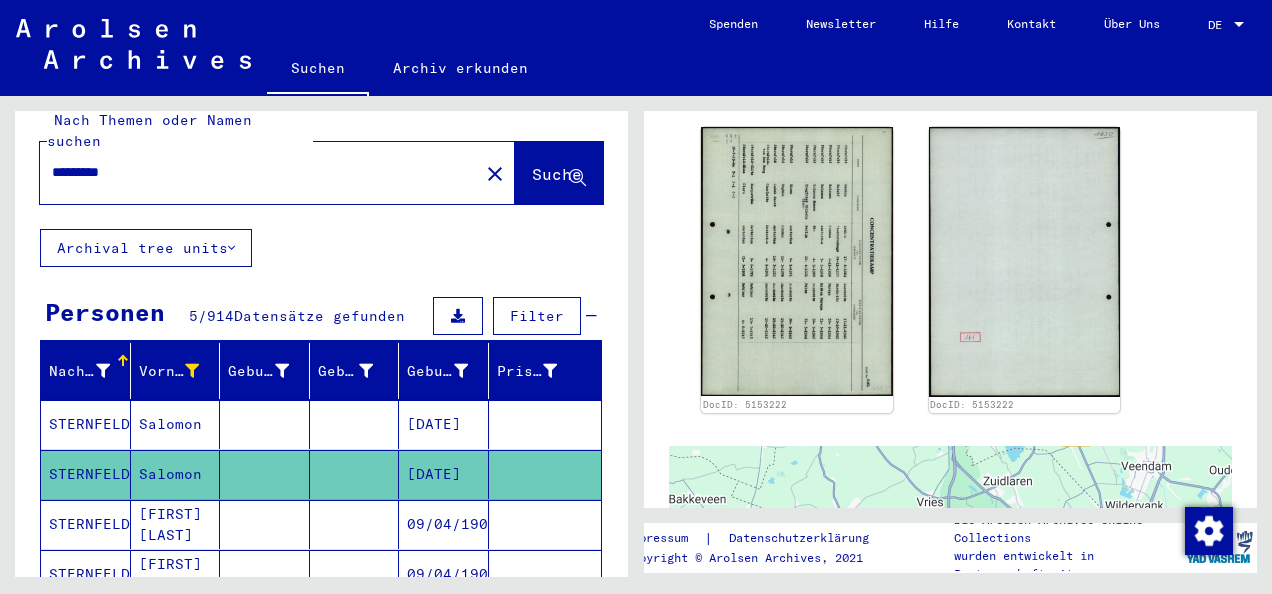 scroll, scrollTop: 0, scrollLeft: 0, axis: both 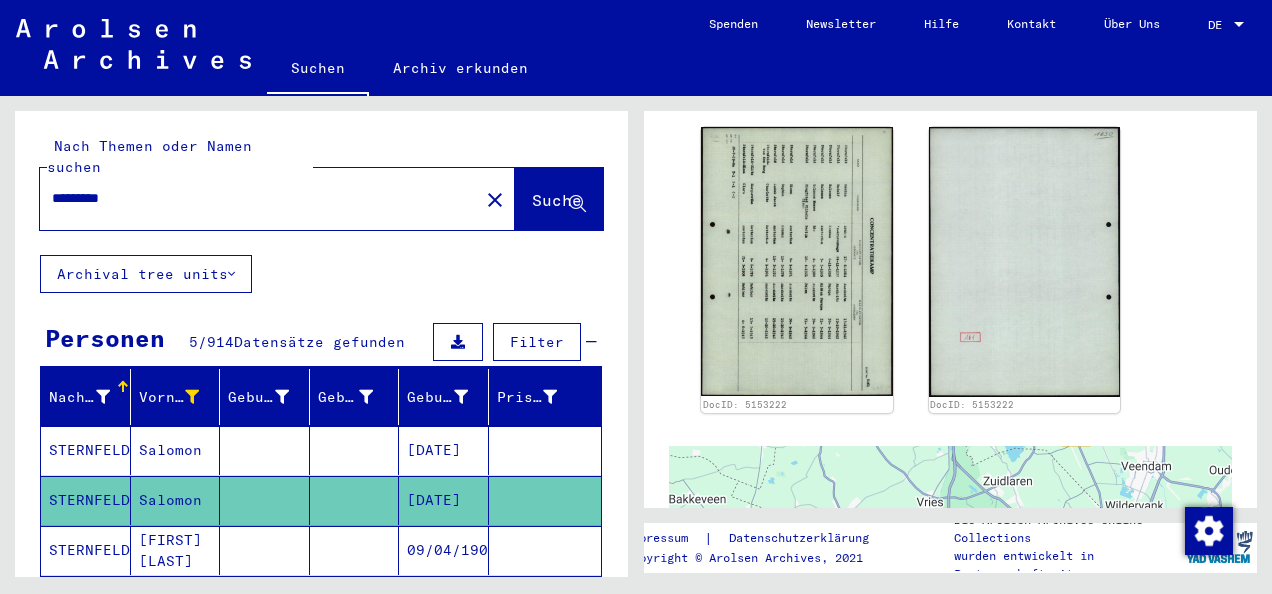 drag, startPoint x: 220, startPoint y: 180, endPoint x: 0, endPoint y: 154, distance: 221.53104 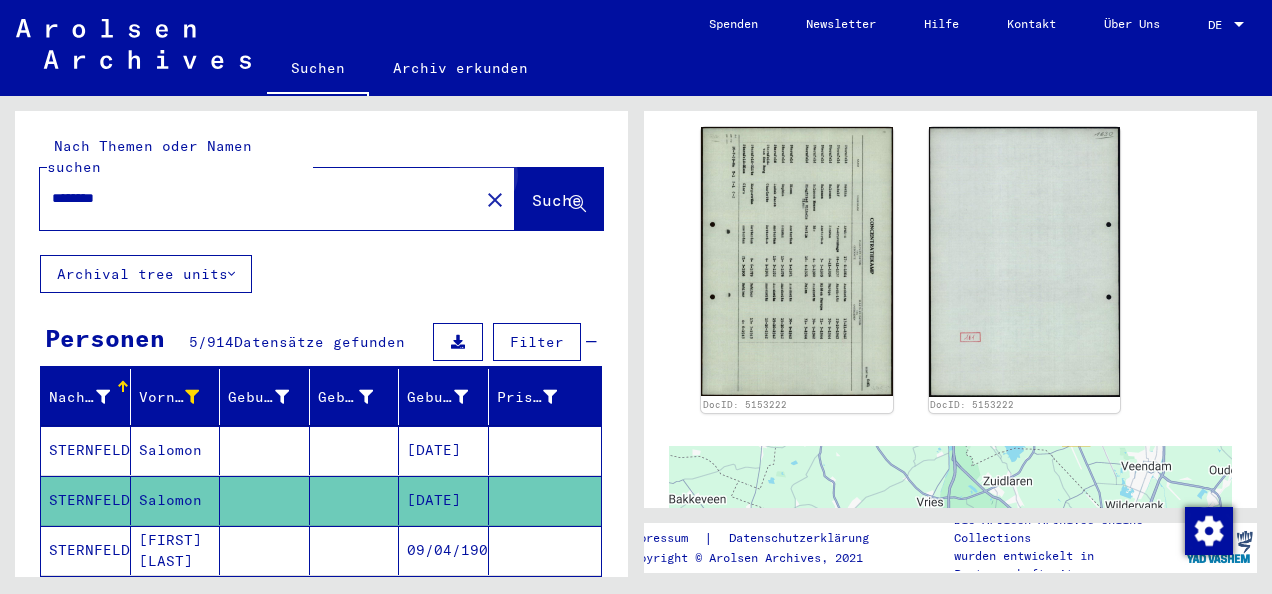 click on "Suche" 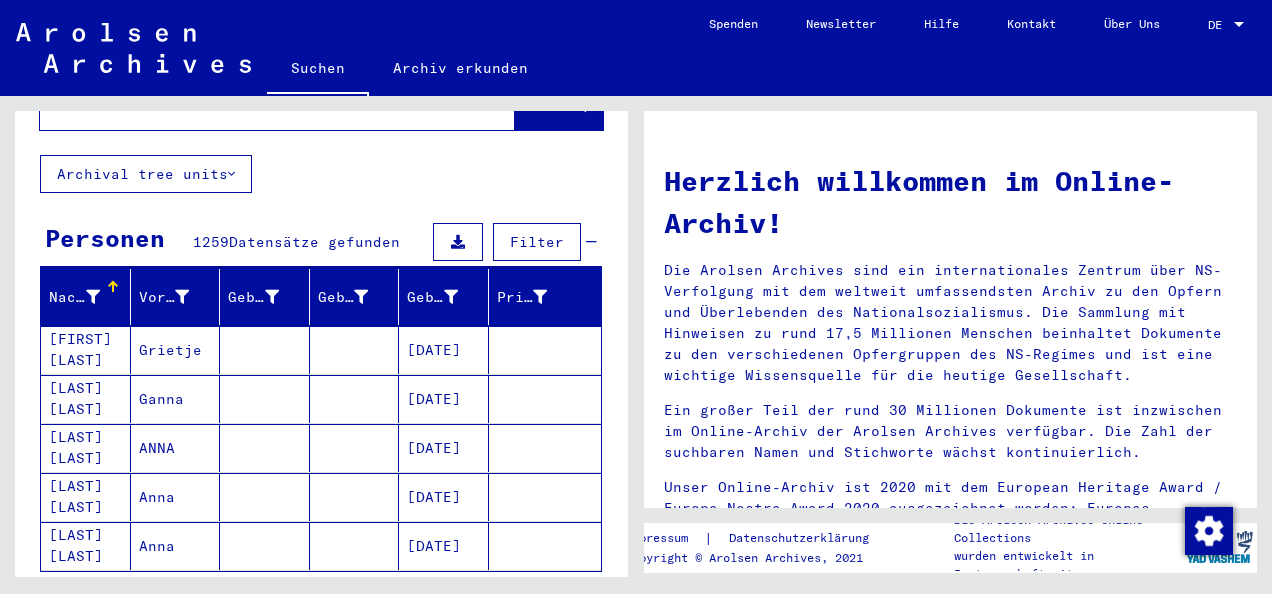 scroll, scrollTop: 0, scrollLeft: 0, axis: both 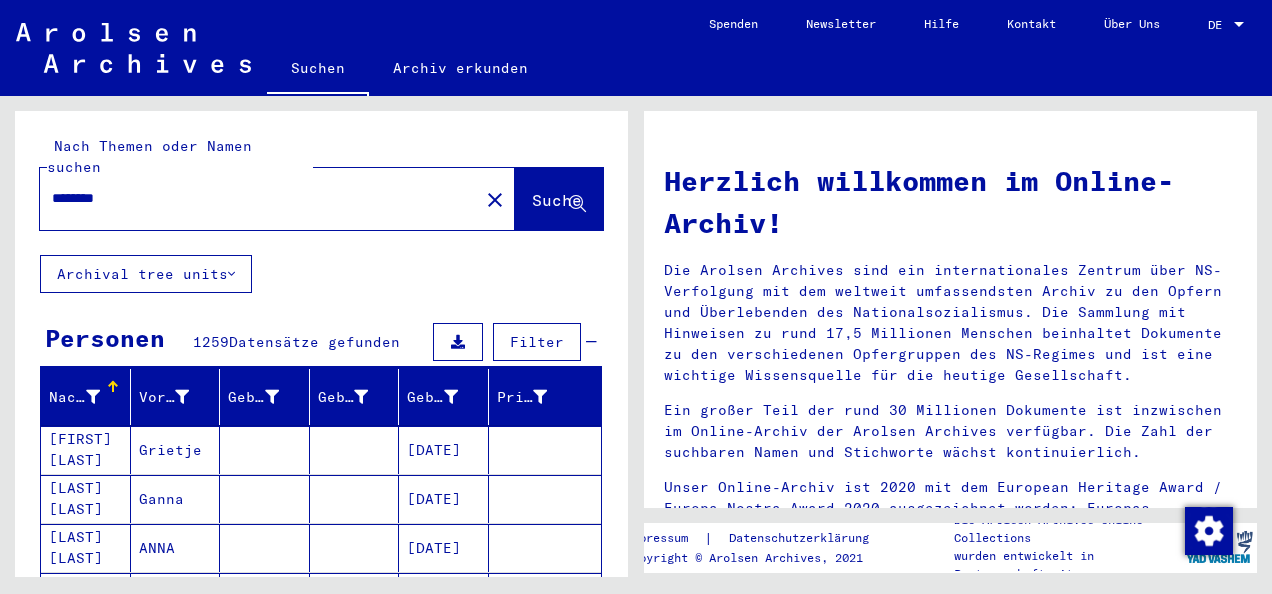 drag, startPoint x: 154, startPoint y: 170, endPoint x: 0, endPoint y: 160, distance: 154.32434 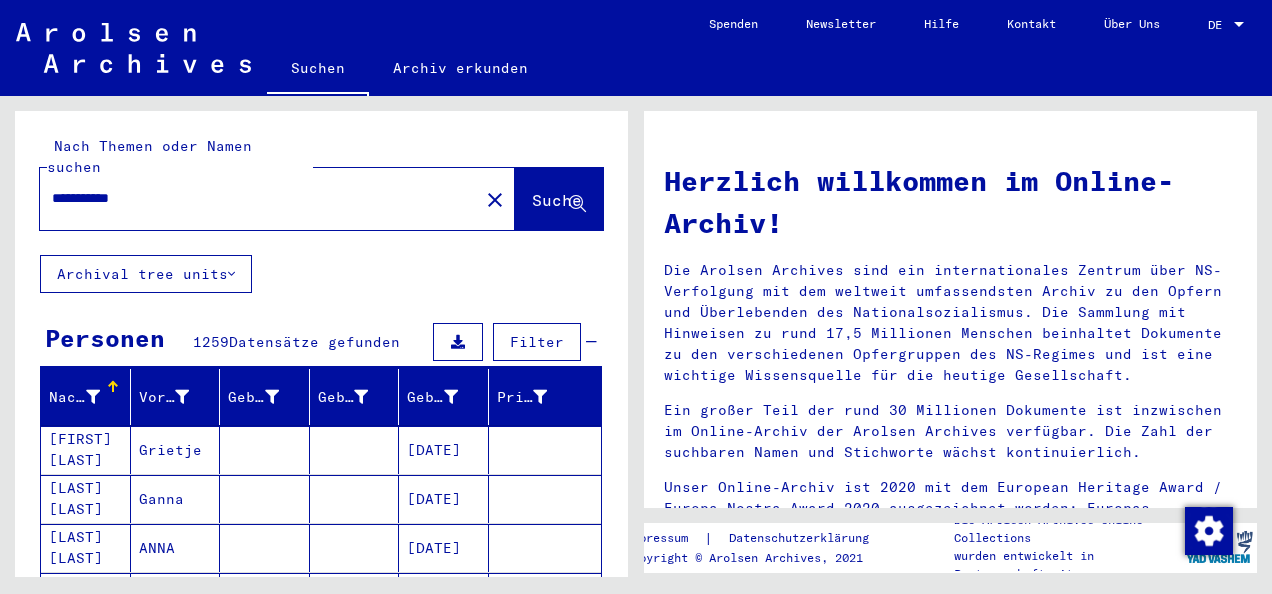 click on "**********" 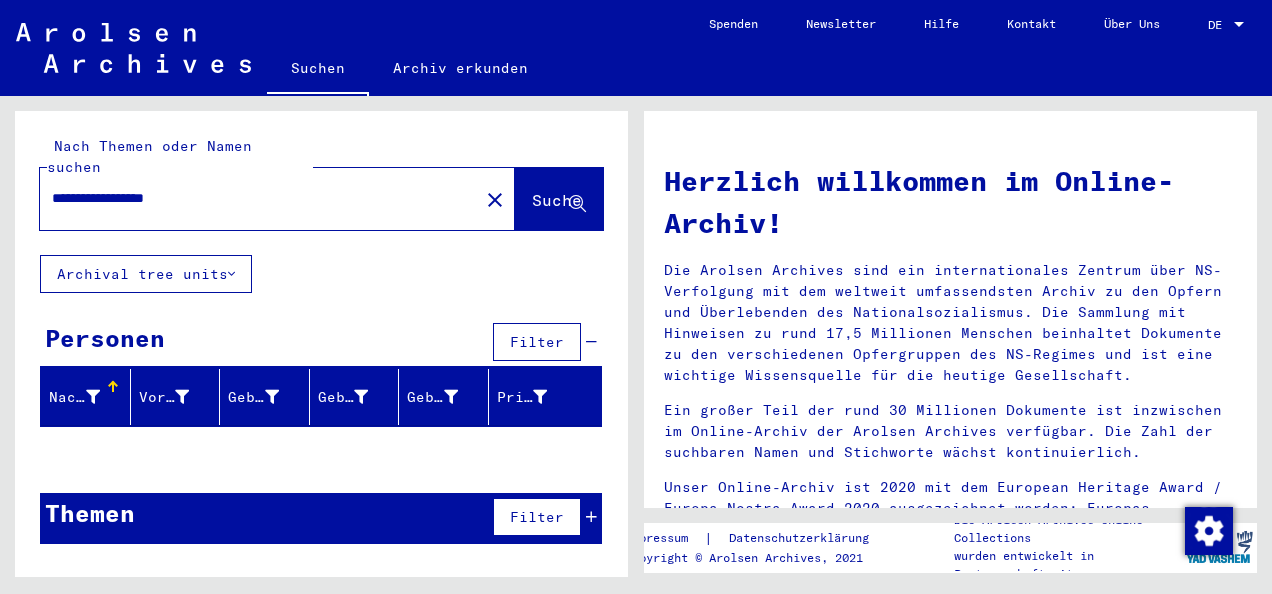 drag, startPoint x: 256, startPoint y: 180, endPoint x: -4, endPoint y: 154, distance: 261.29675 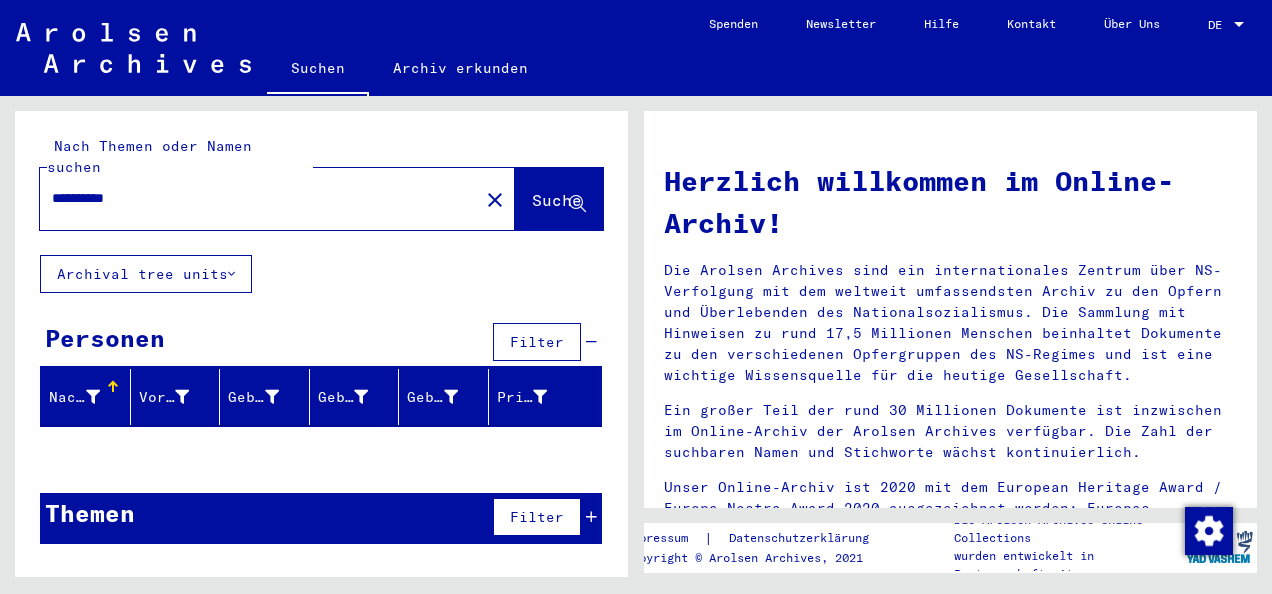 type on "**********" 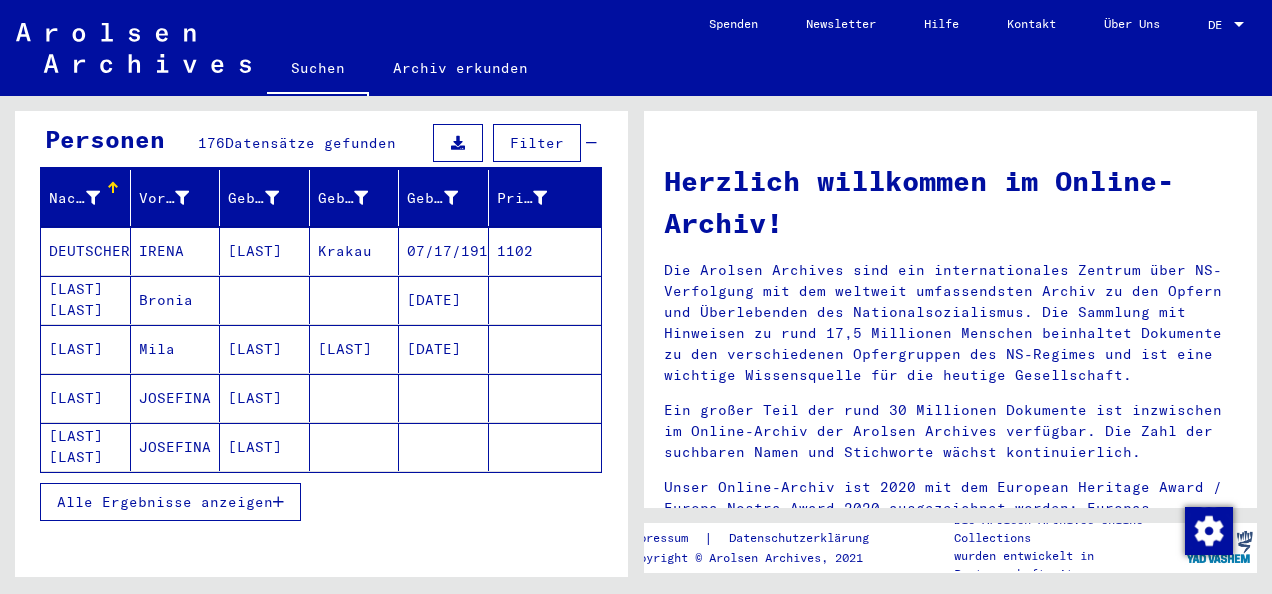 scroll, scrollTop: 200, scrollLeft: 0, axis: vertical 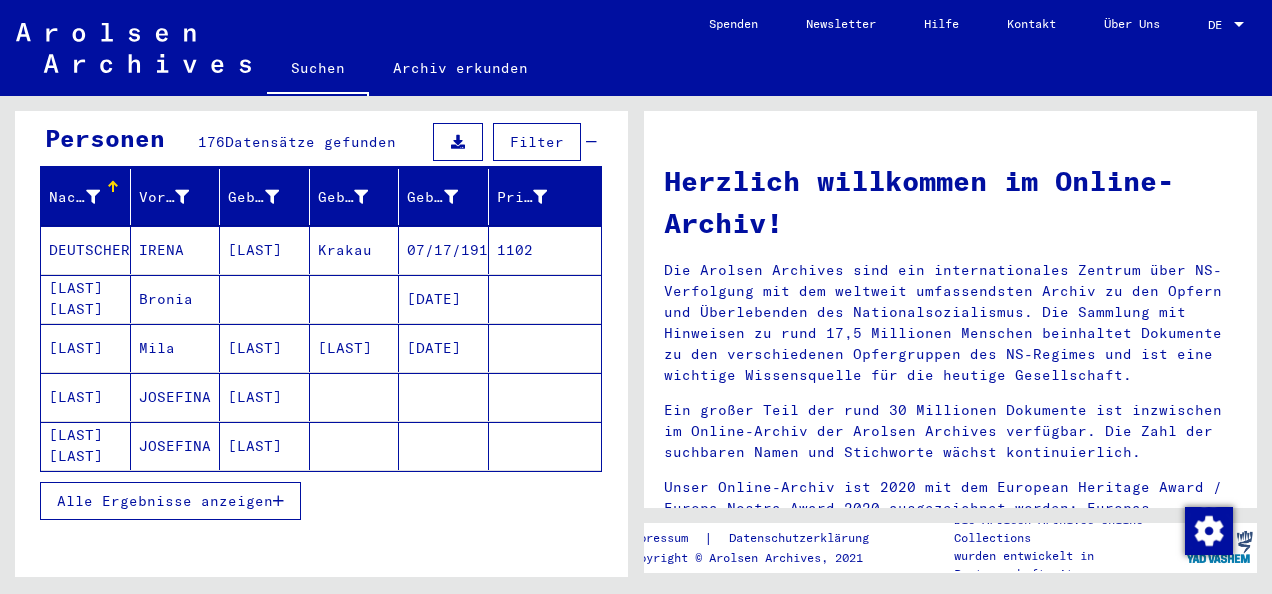 click on "Alle Ergebnisse anzeigen" at bounding box center [165, 501] 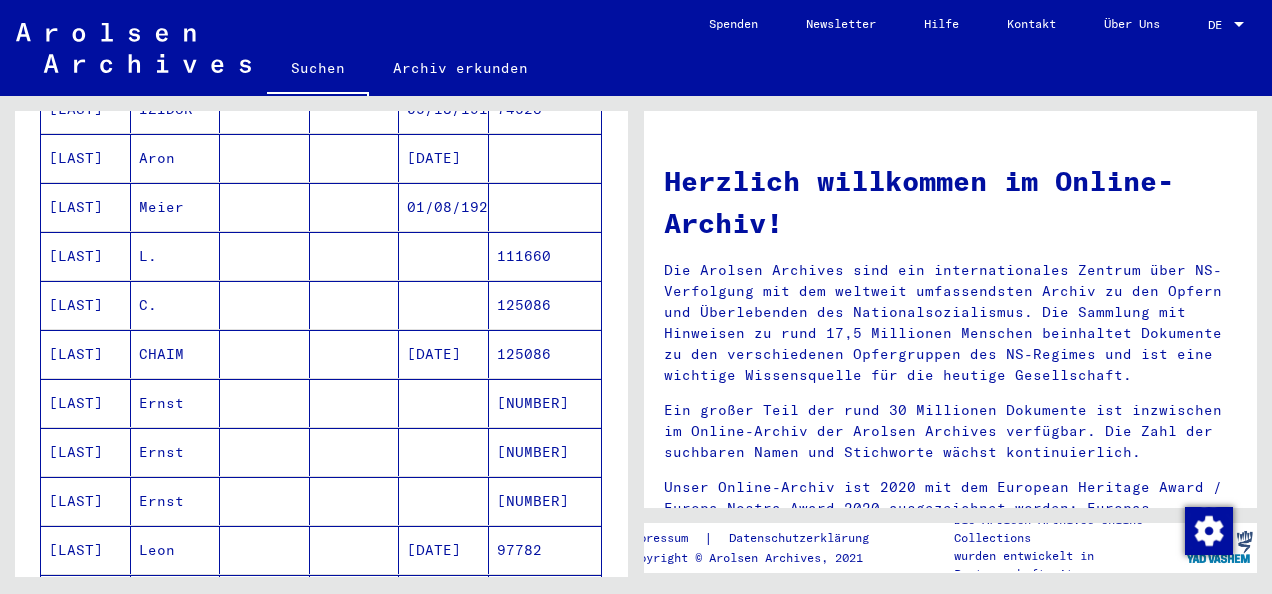 scroll, scrollTop: 1100, scrollLeft: 0, axis: vertical 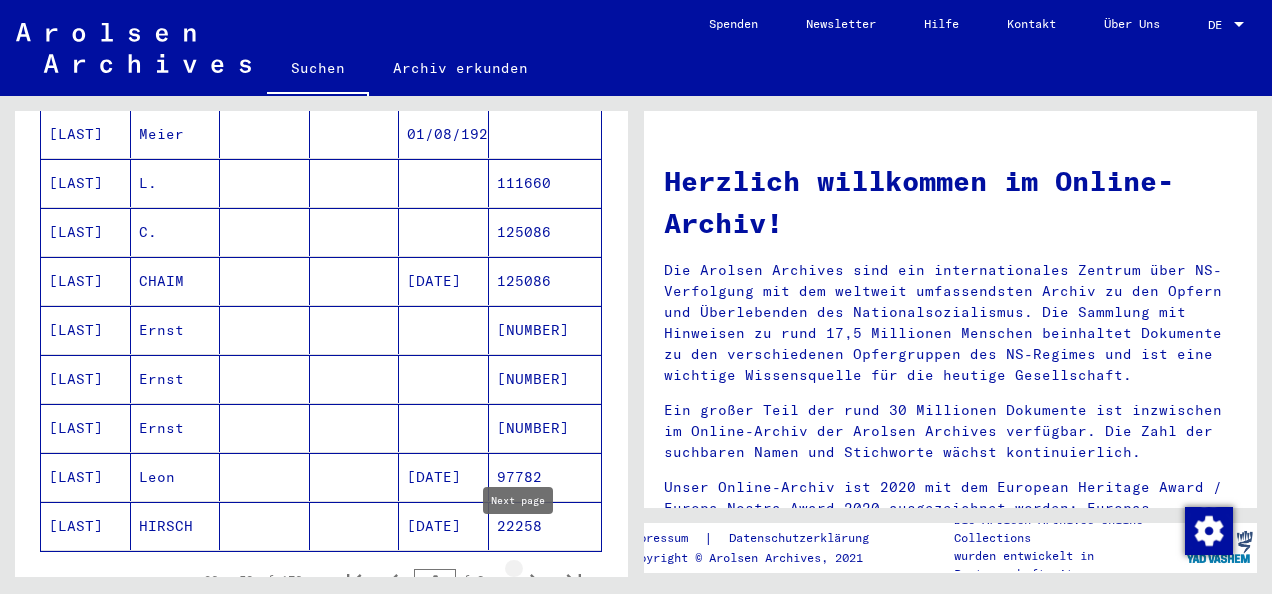 click 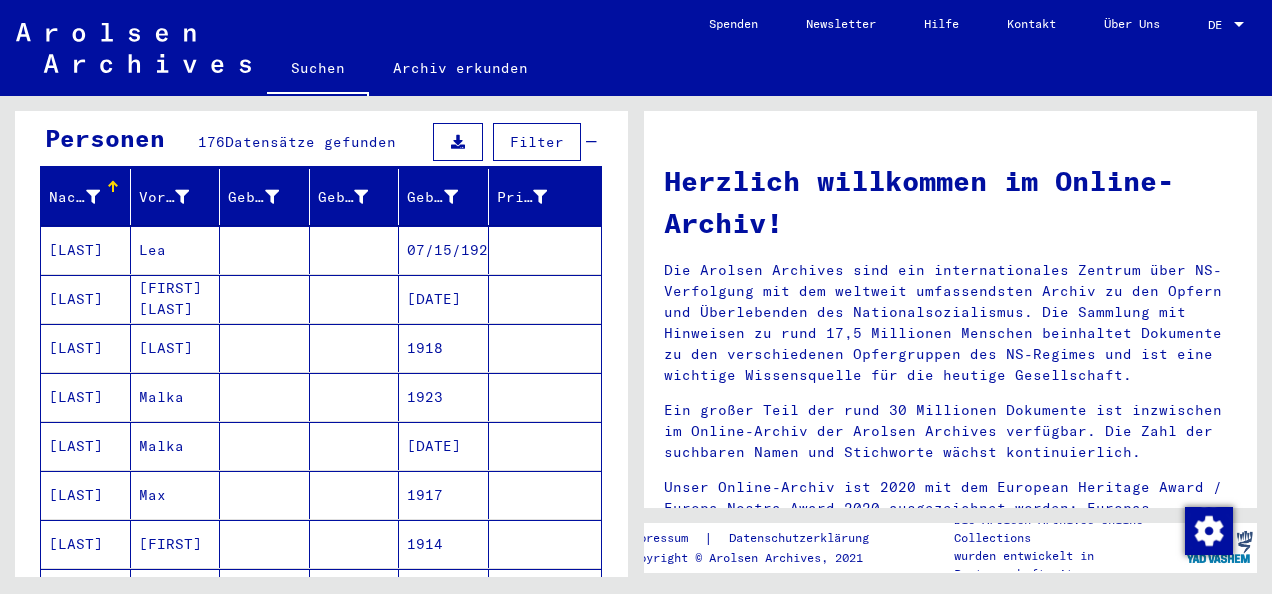 scroll, scrollTop: 0, scrollLeft: 0, axis: both 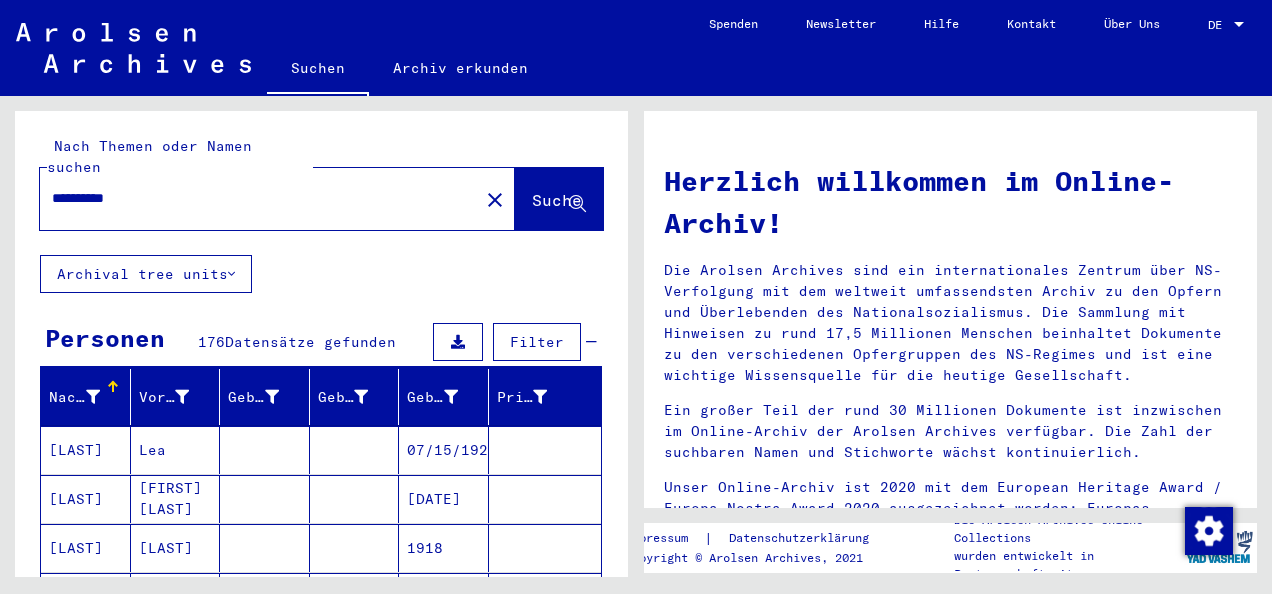 click on "**********" 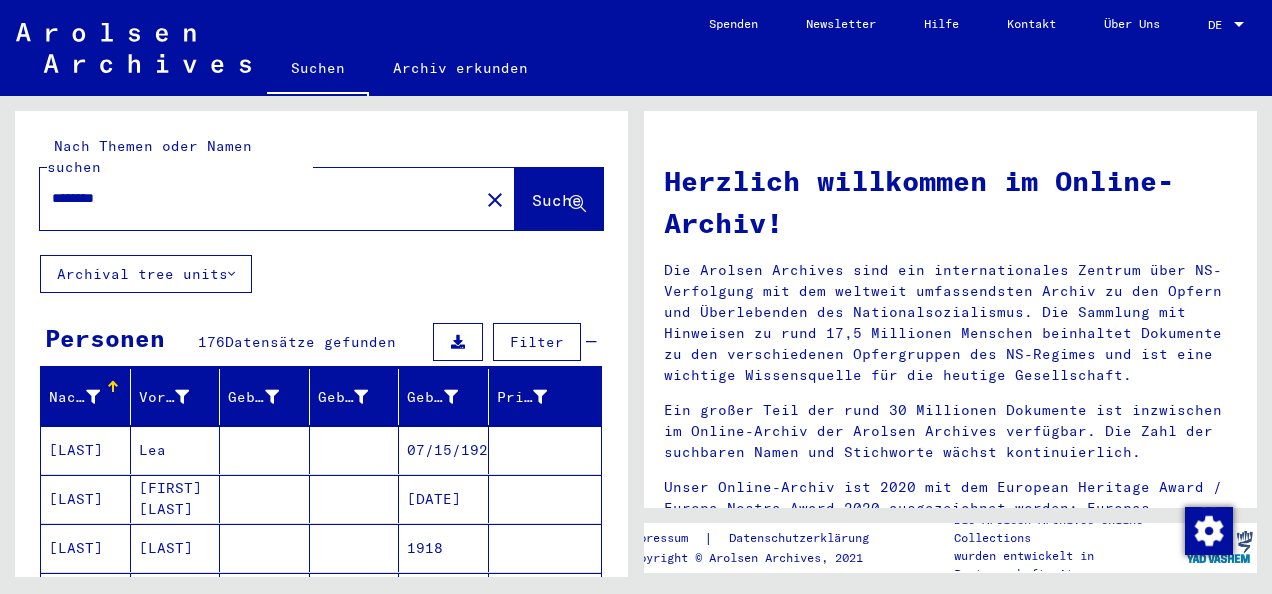 type on "********" 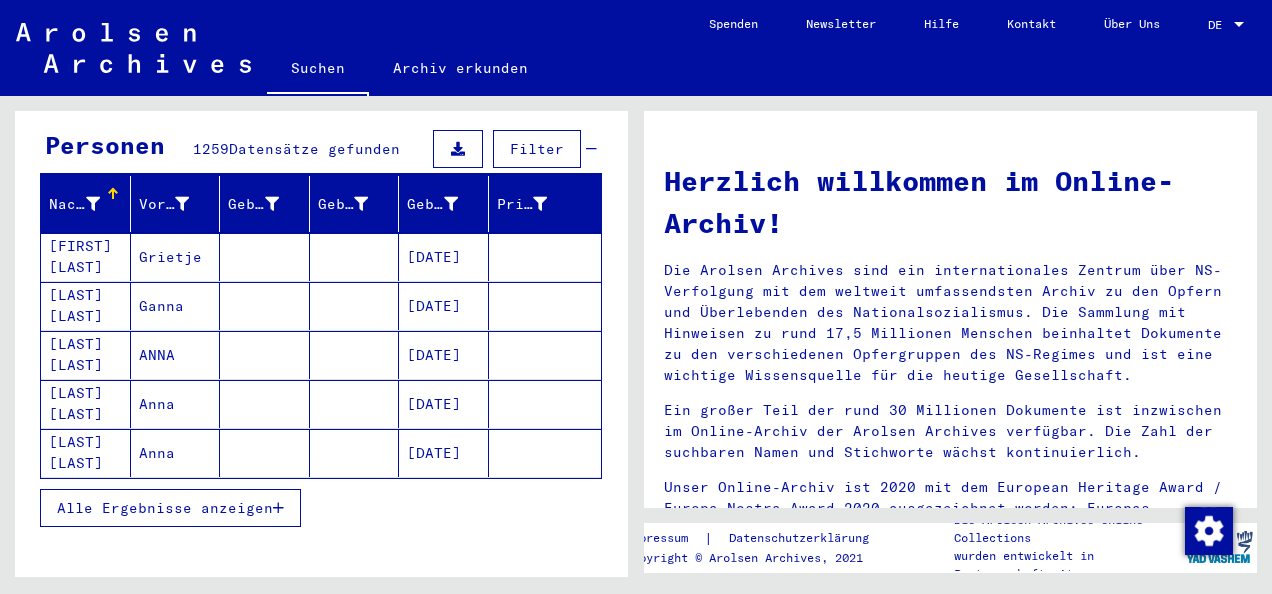 scroll, scrollTop: 200, scrollLeft: 0, axis: vertical 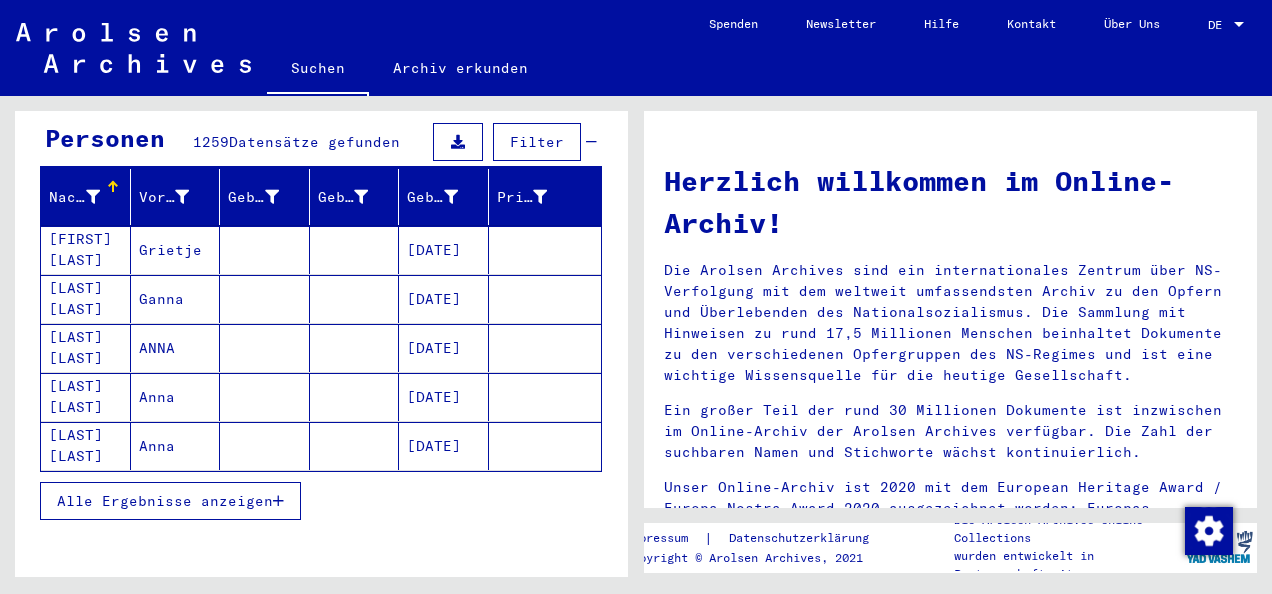 click on "Alle Ergebnisse anzeigen" at bounding box center (165, 501) 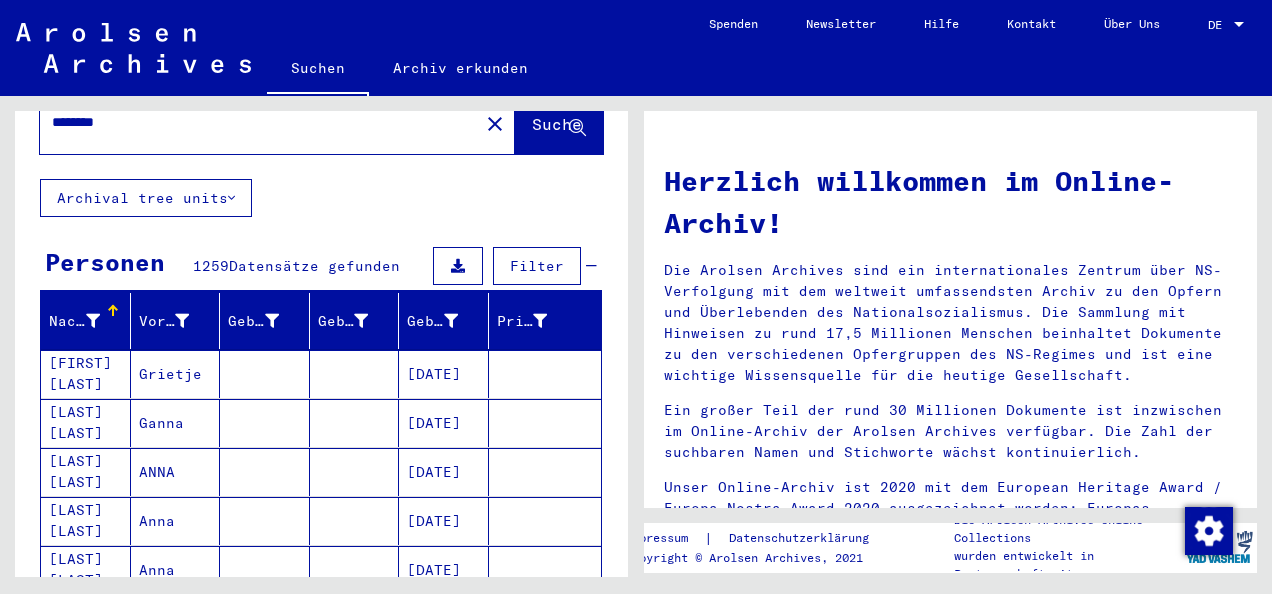scroll, scrollTop: 0, scrollLeft: 0, axis: both 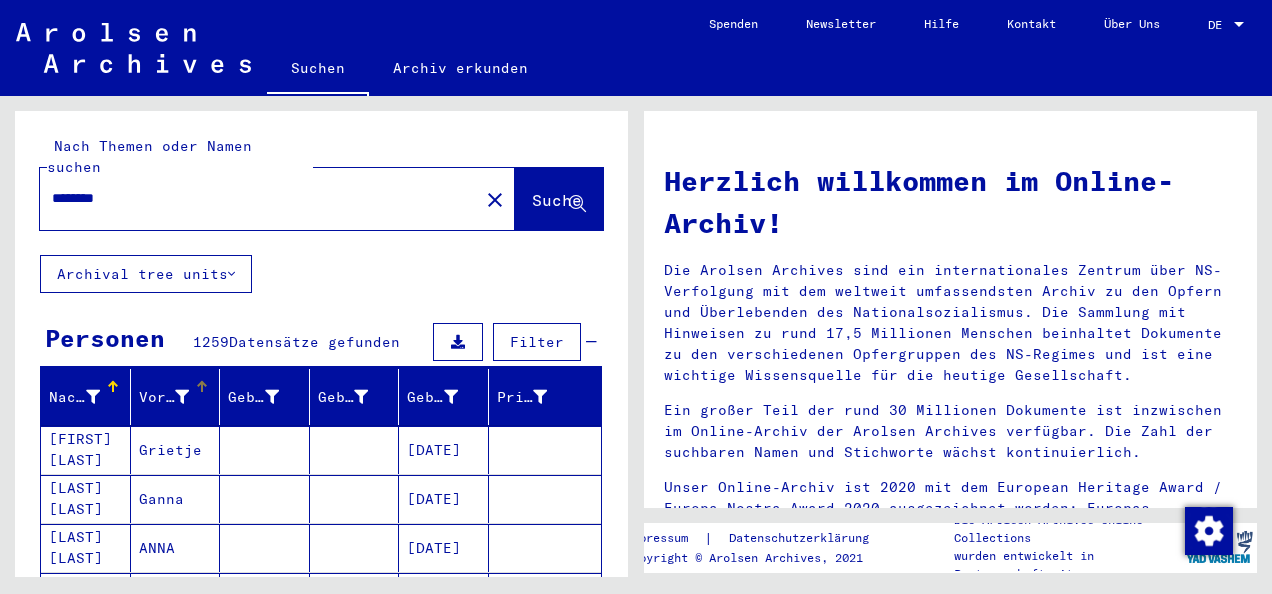 click at bounding box center [202, 387] 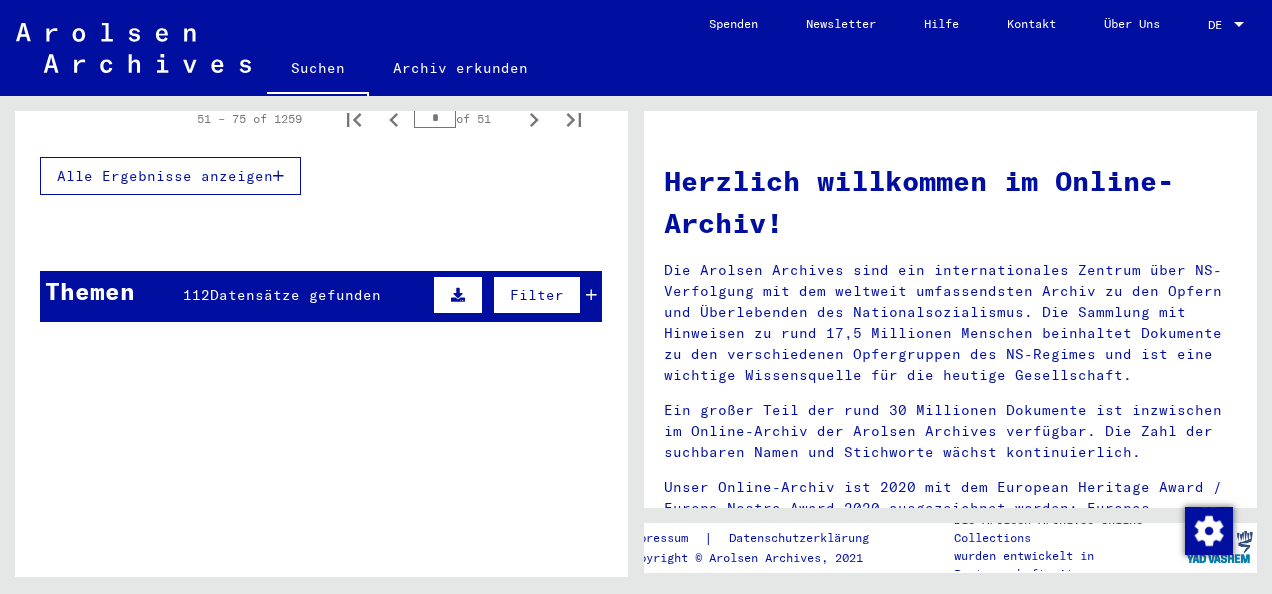 scroll, scrollTop: 436, scrollLeft: 0, axis: vertical 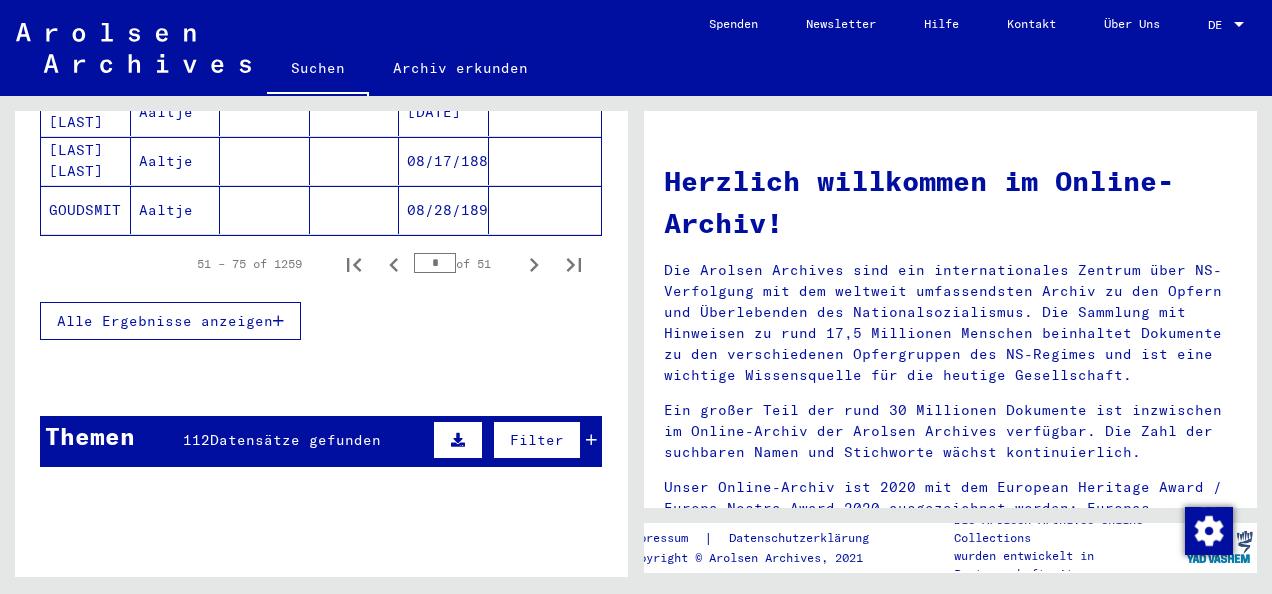 click on "Alle Ergebnisse anzeigen" at bounding box center [165, 321] 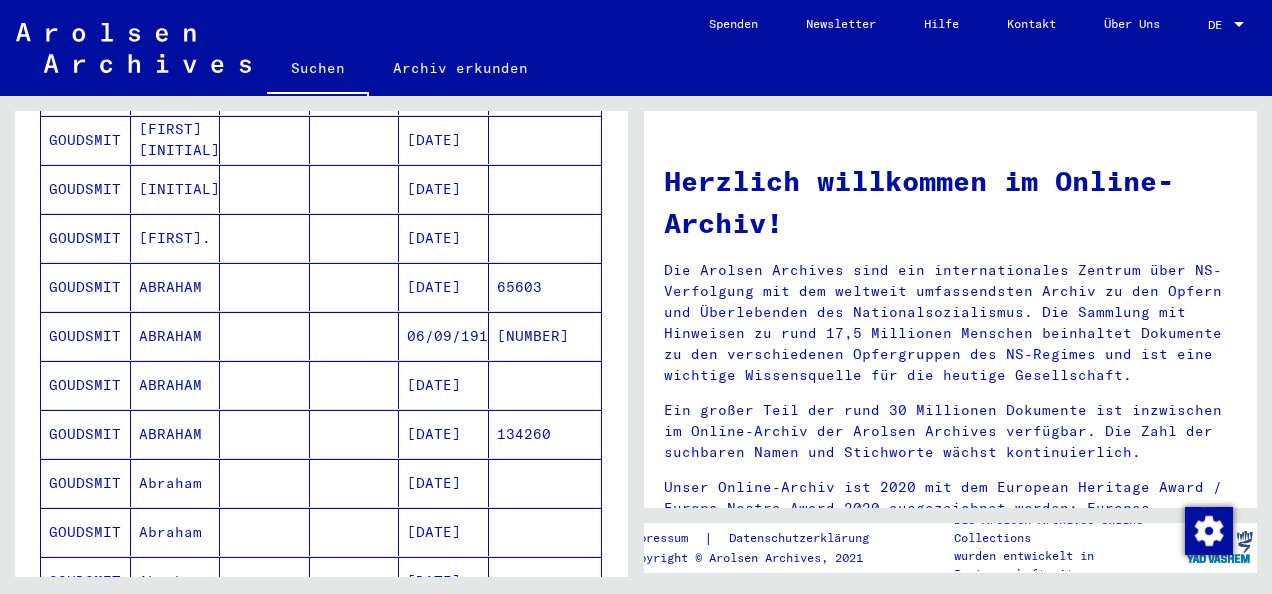 scroll, scrollTop: 100, scrollLeft: 0, axis: vertical 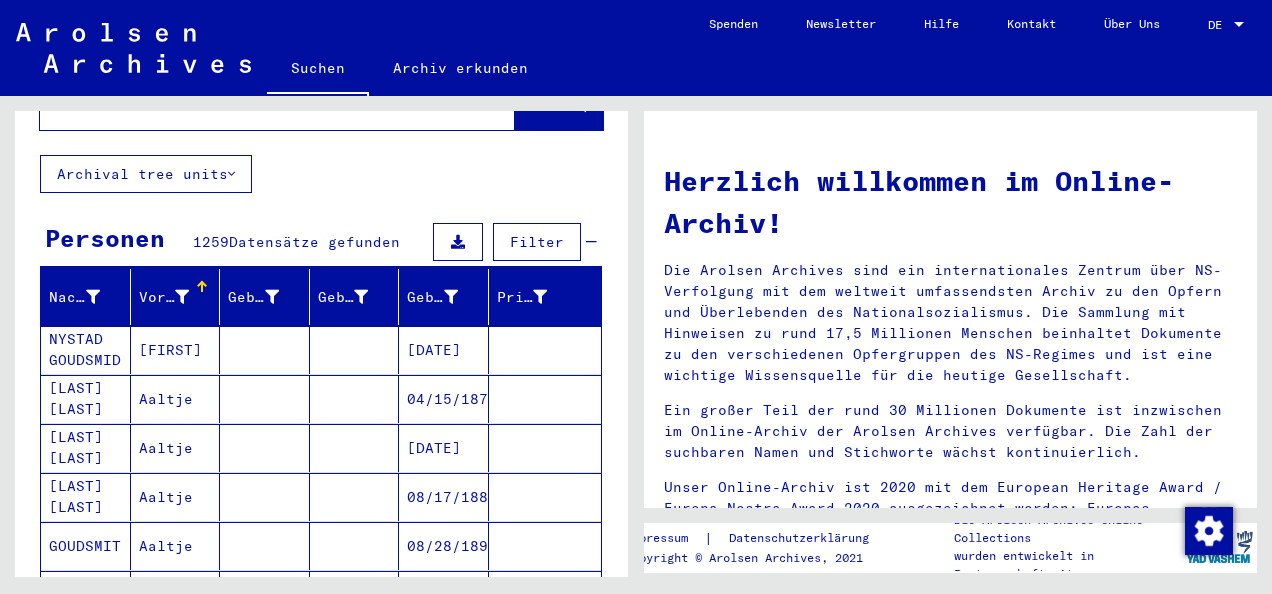 click on "Vorname" at bounding box center (179, 297) 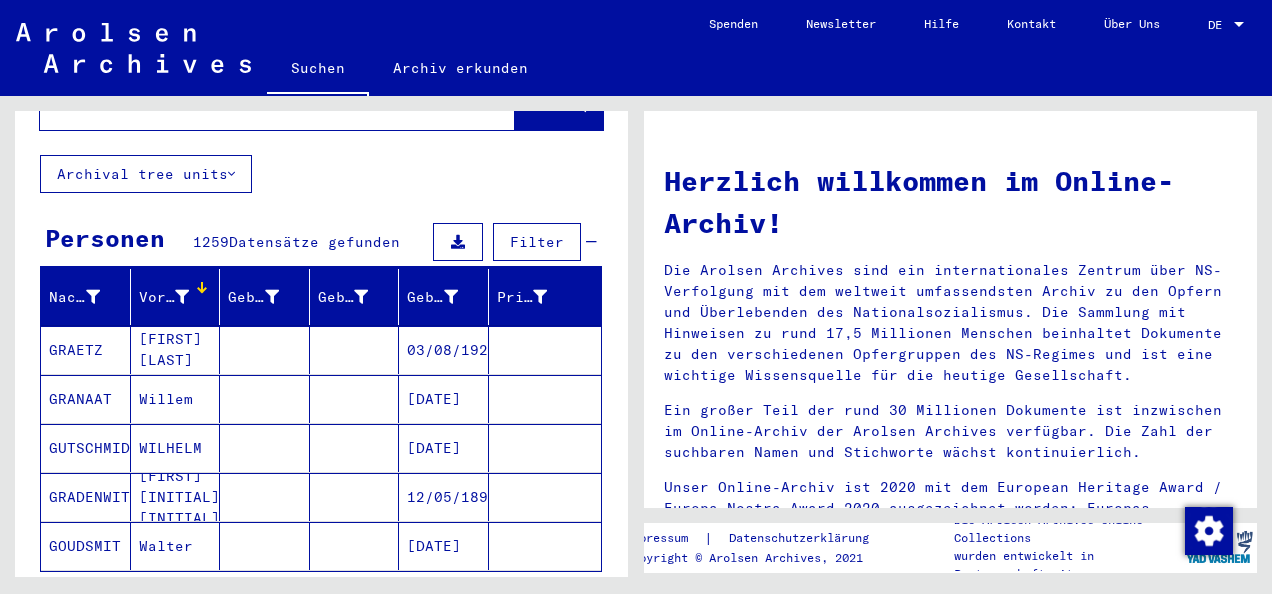click at bounding box center [182, 297] 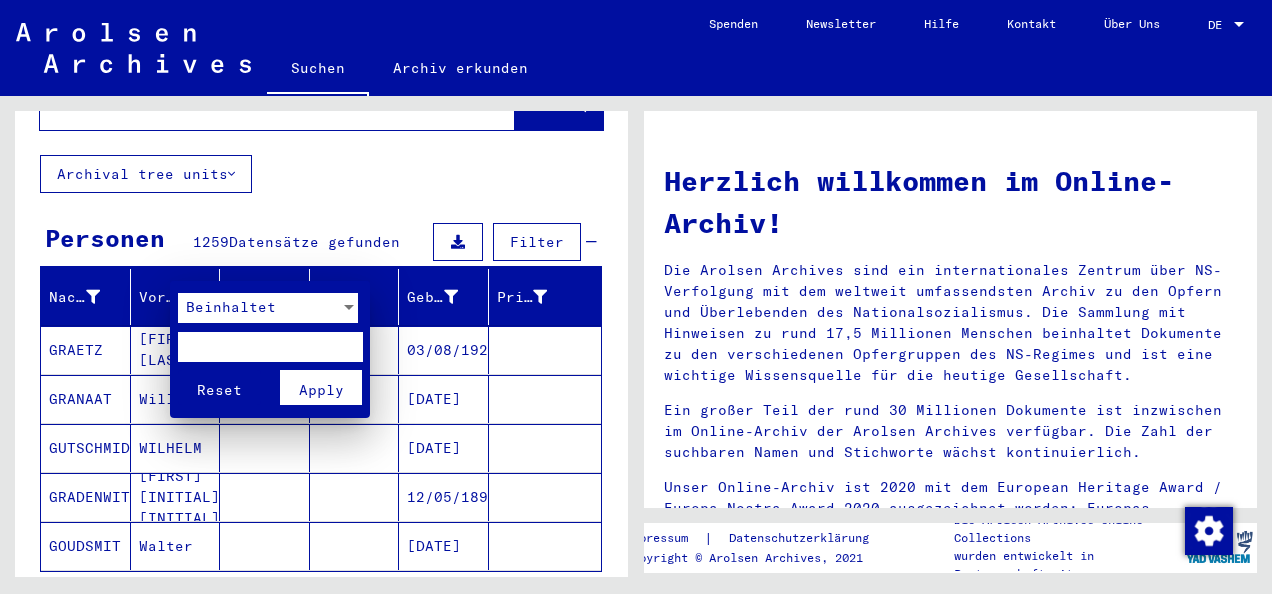 click at bounding box center [270, 347] 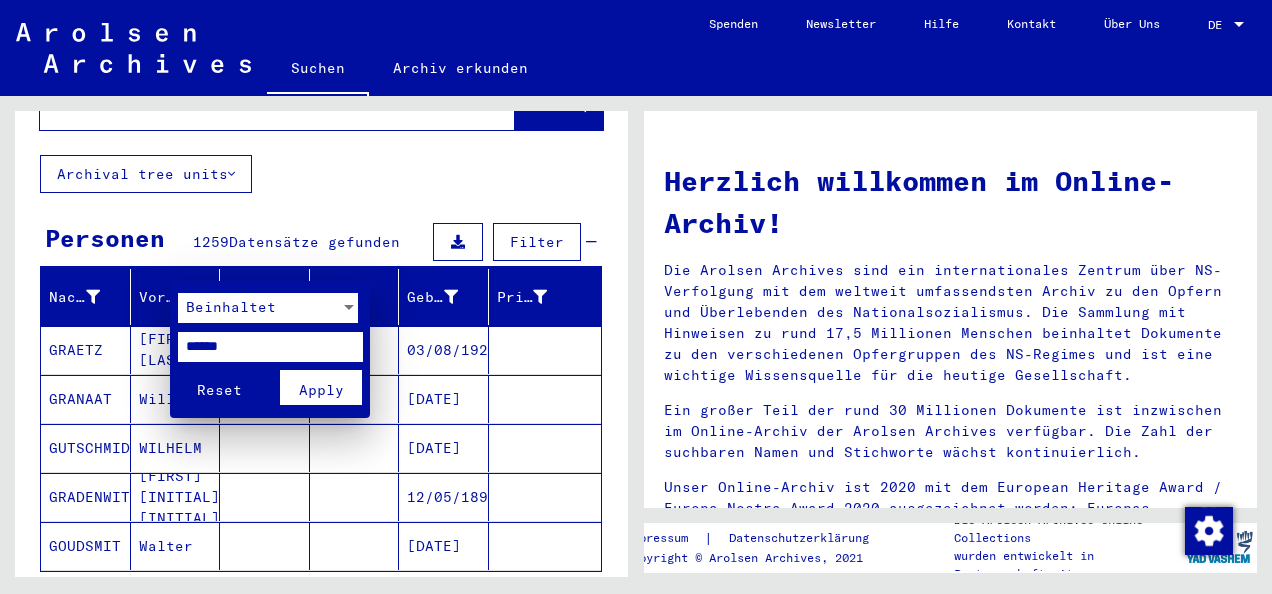 type on "******" 